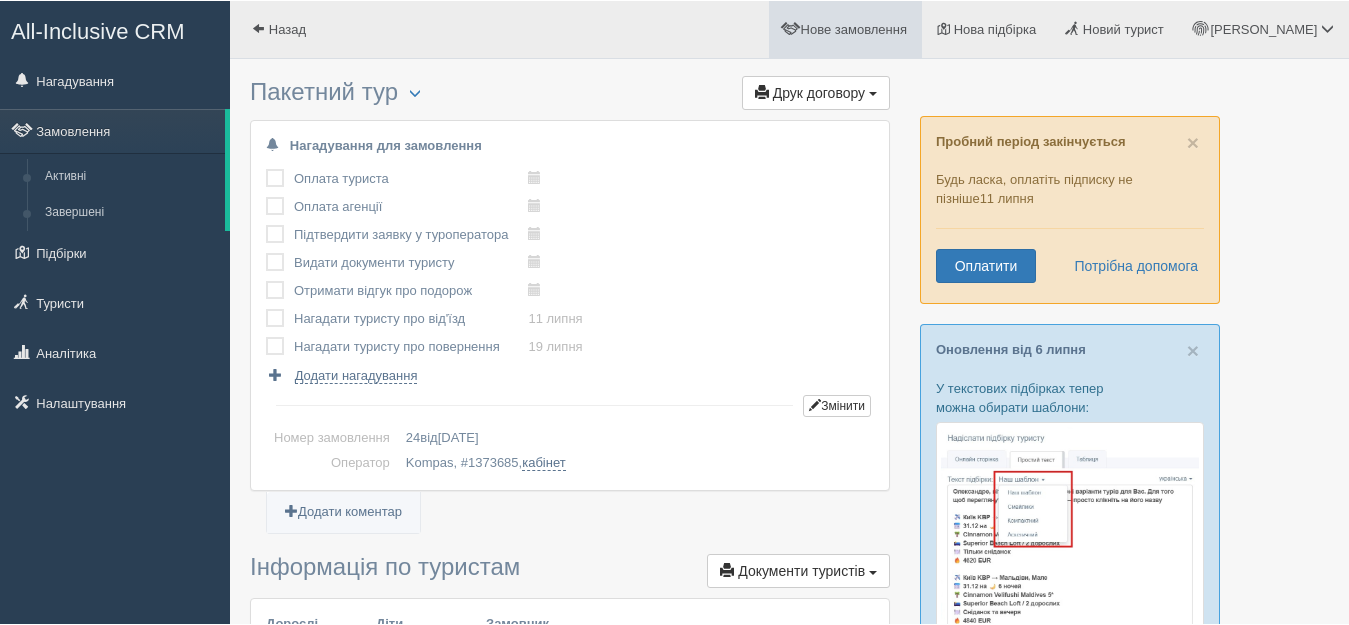 scroll, scrollTop: 0, scrollLeft: 0, axis: both 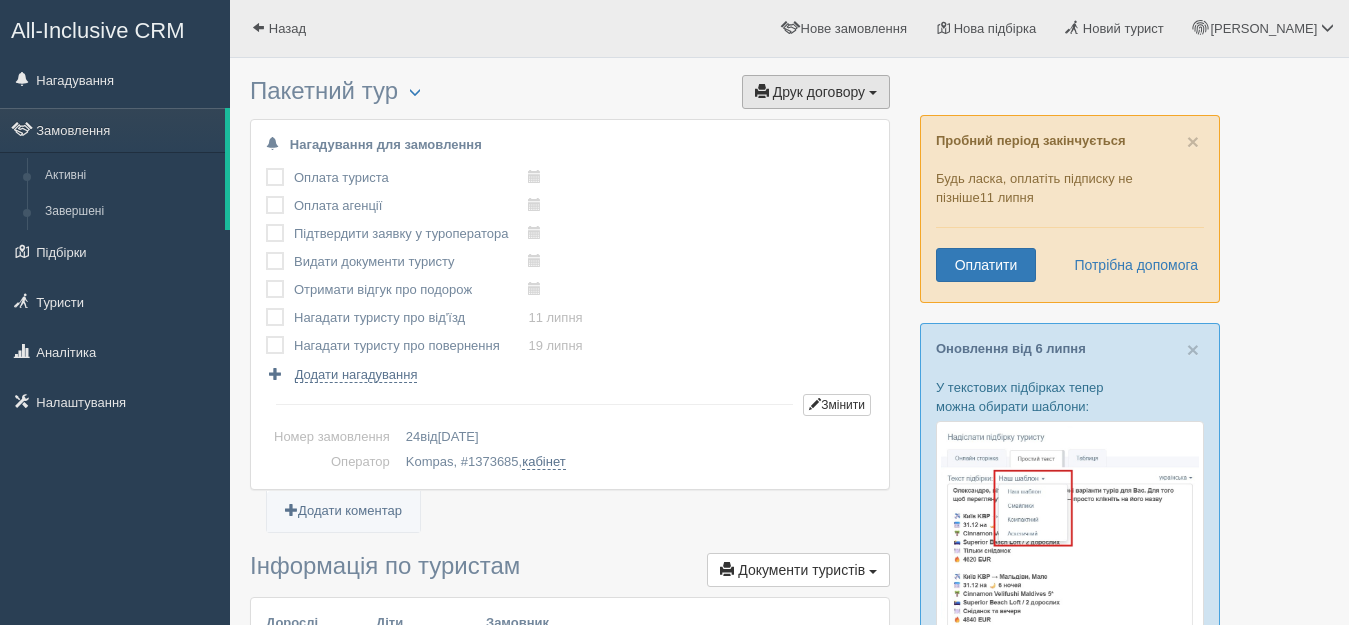 click on "Друк договору" at bounding box center (819, 92) 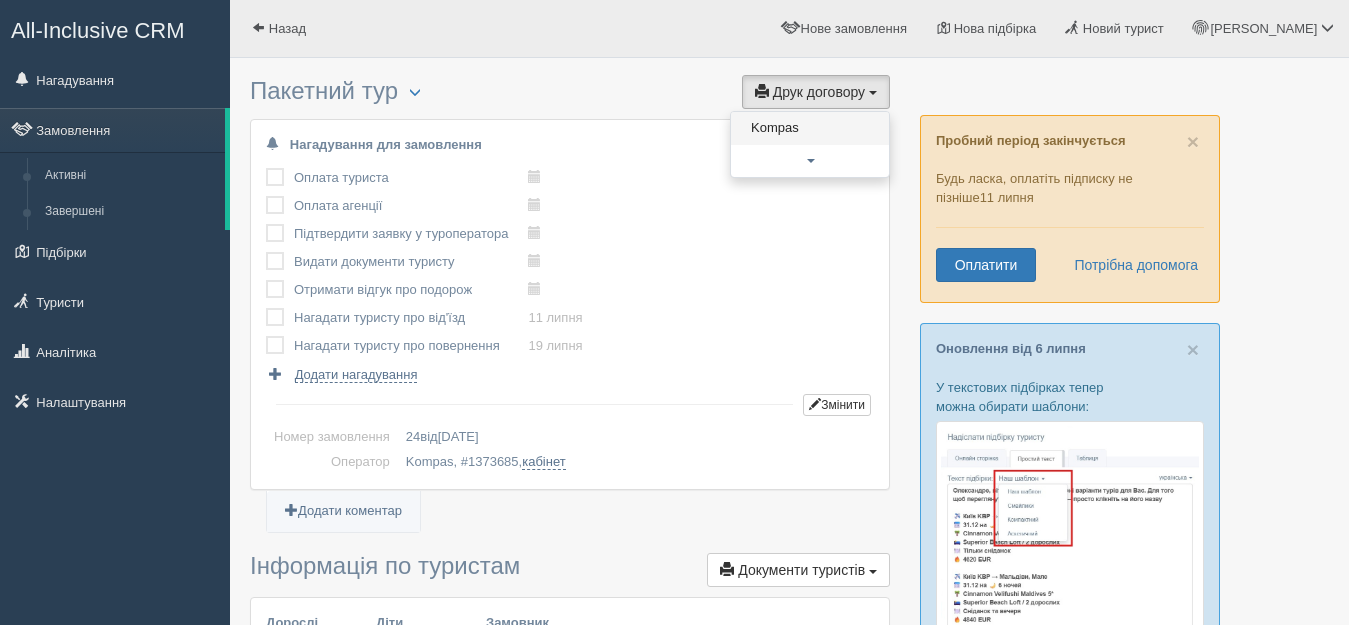 click on "Kompas" at bounding box center (810, 128) 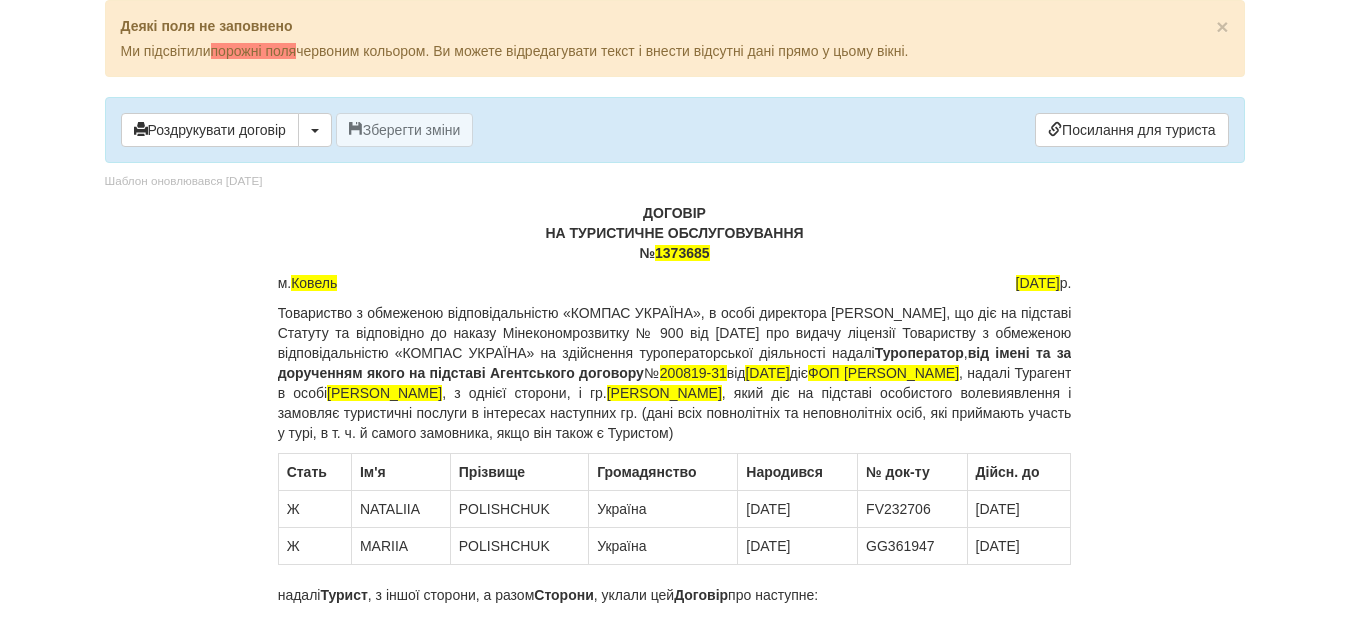 scroll, scrollTop: 0, scrollLeft: 0, axis: both 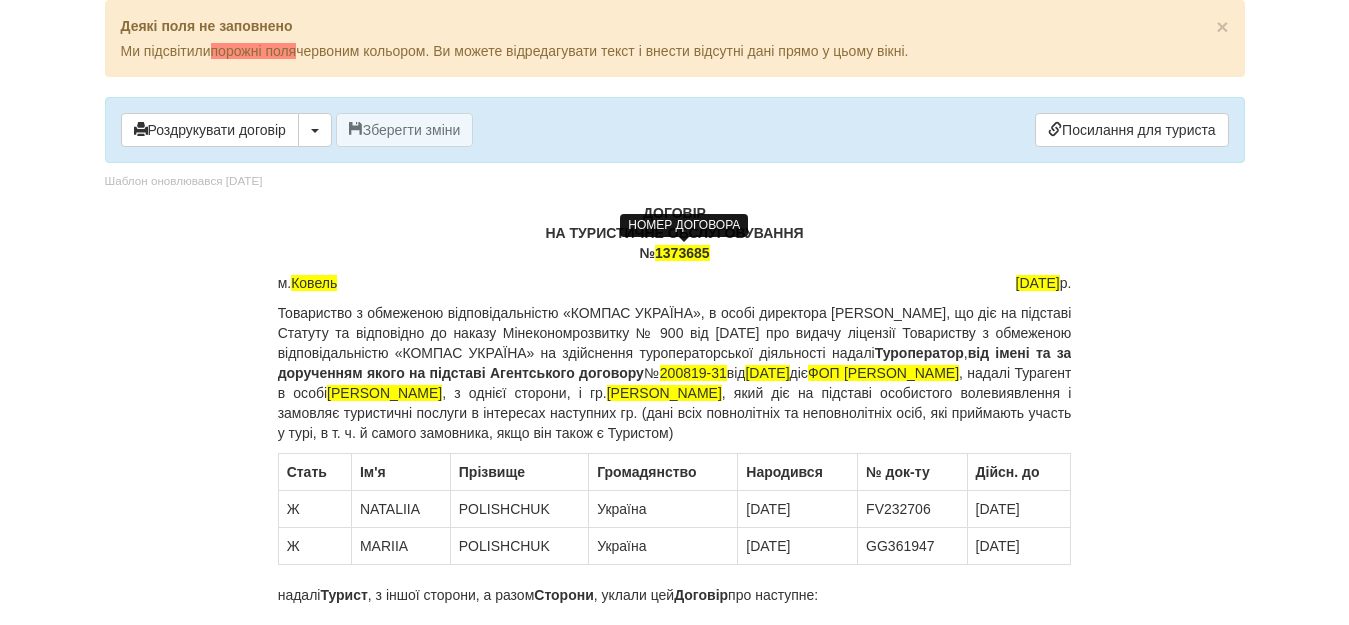 click on "1373685" at bounding box center [682, 253] 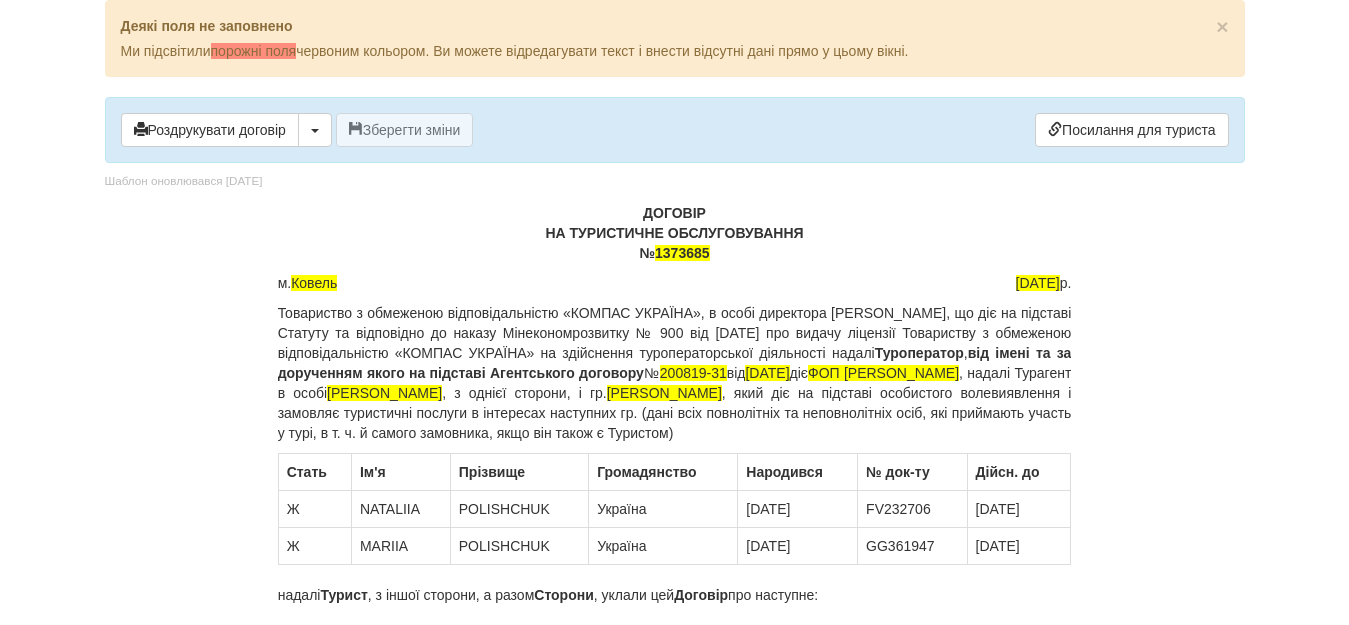 type 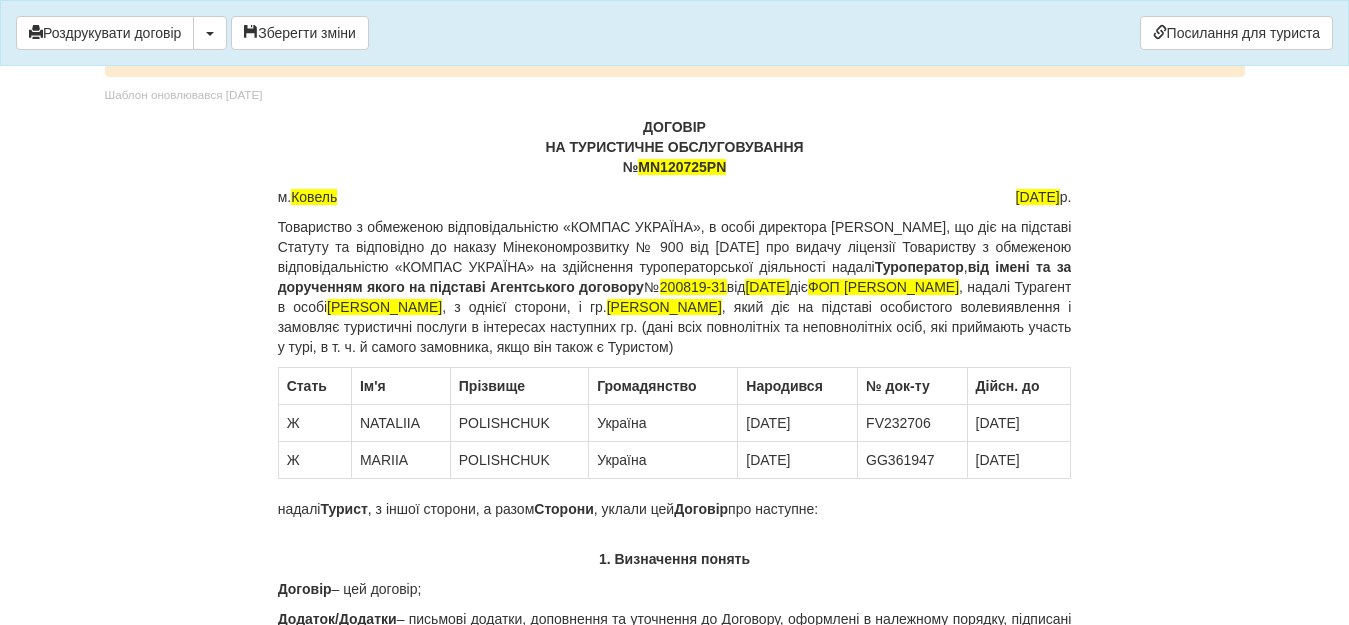 scroll, scrollTop: 40, scrollLeft: 0, axis: vertical 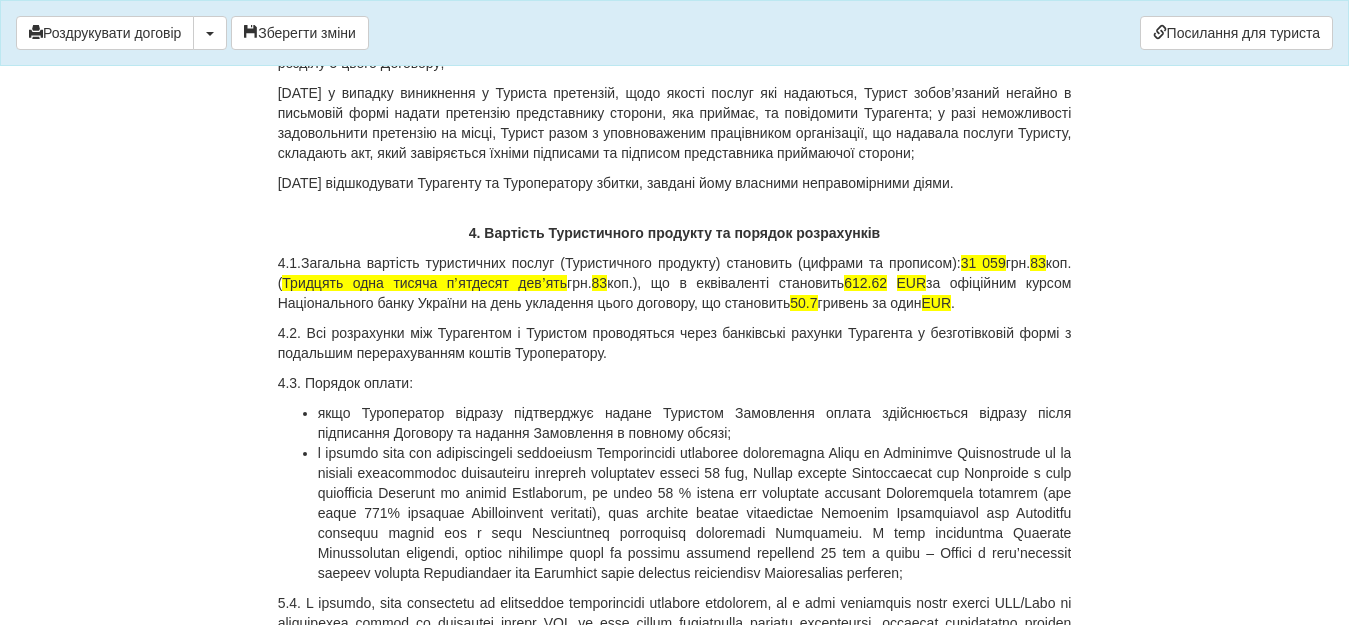 click on "4.1.Загальна  вартість  туристичних  послуг (Туристичного продукту)  становить (цифрами та прописом):  31 059  грн.  83  коп. ( Тридцять одна тисяча пʼятдесят девʼять  грн.  83  коп.), що в еквіваленті становить  612.62   EUR  за офіційним курсом Національного банку України на день укладення цього договору, що становить  50.7  гривень за один  EUR ." at bounding box center (675, 283) 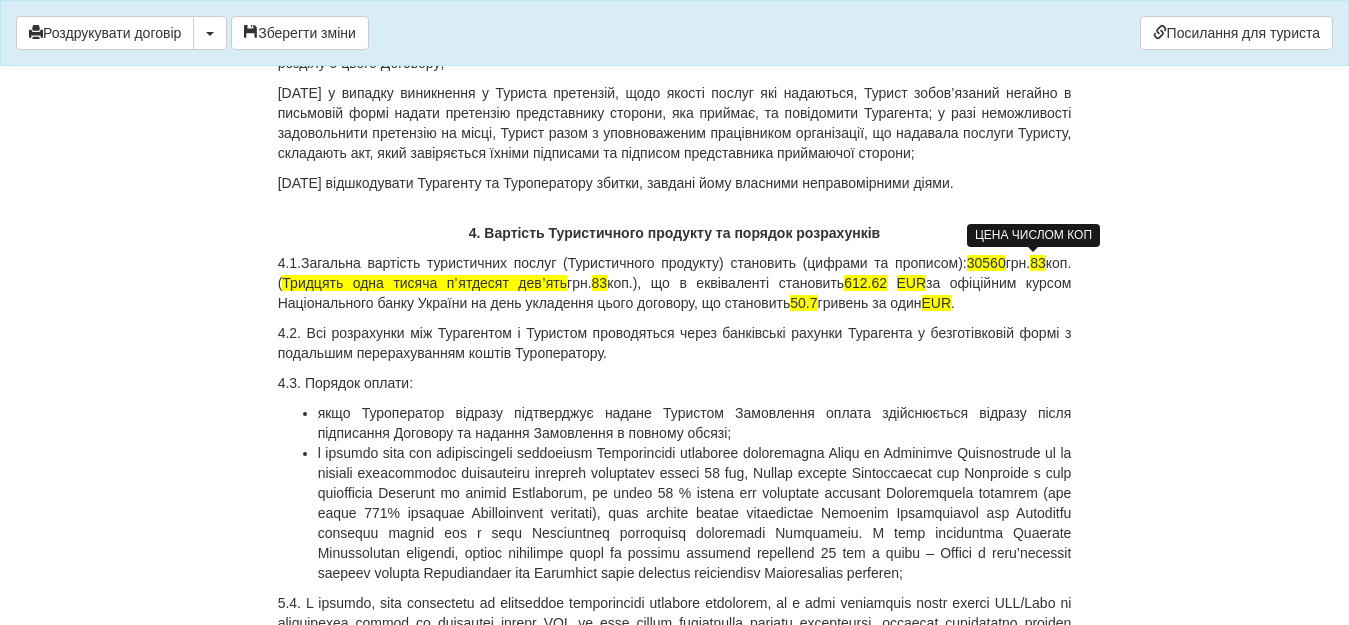 click on "83" at bounding box center [1038, 263] 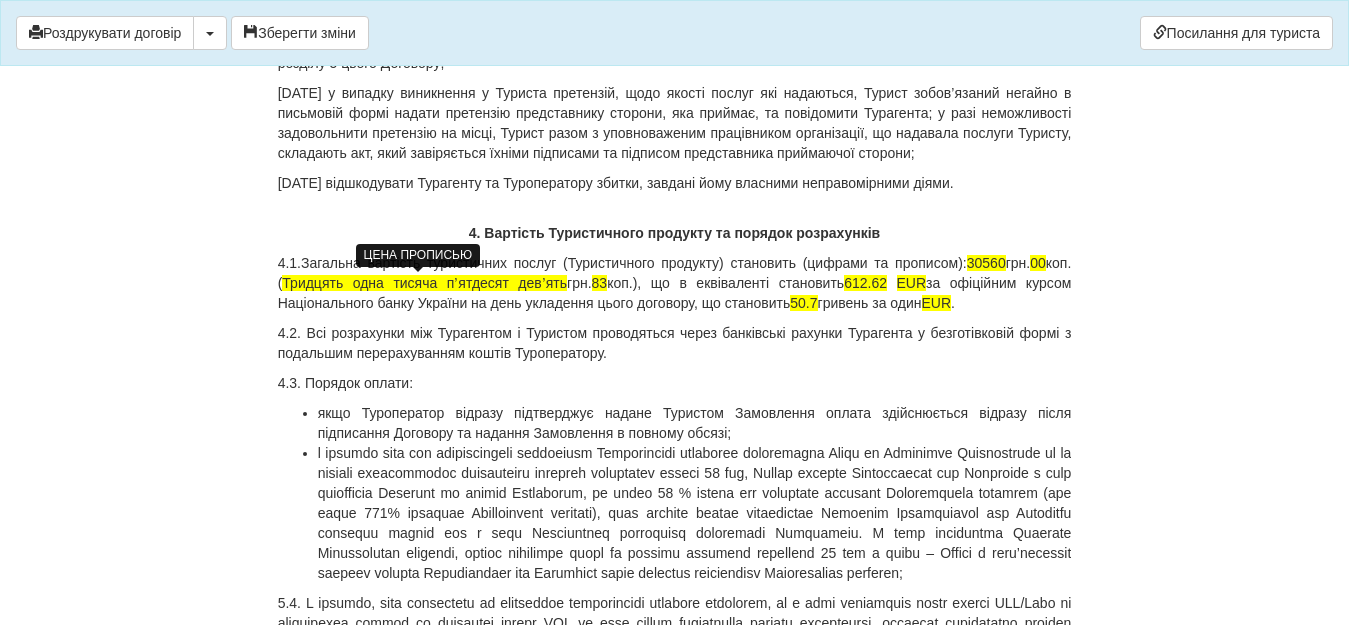click on "Тридцять одна тисяча пʼятдесят девʼять" at bounding box center [424, 283] 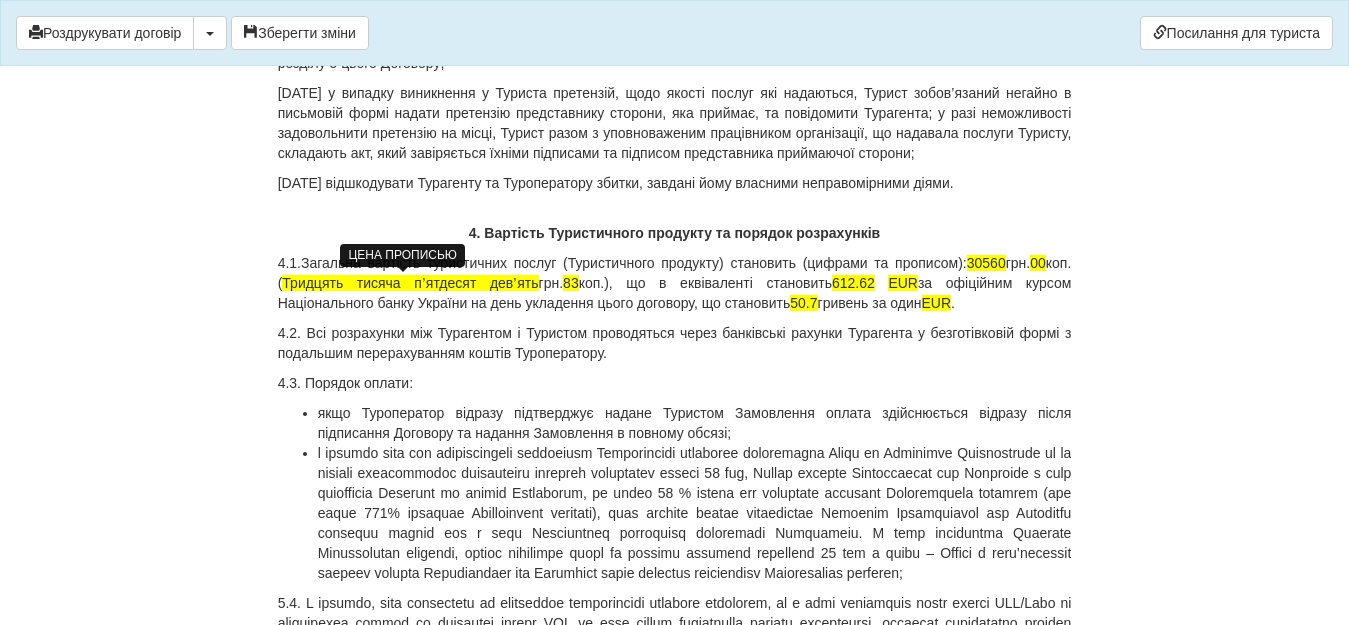 click on "Тридцять тисяча пʼятдесят девʼять" at bounding box center (410, 283) 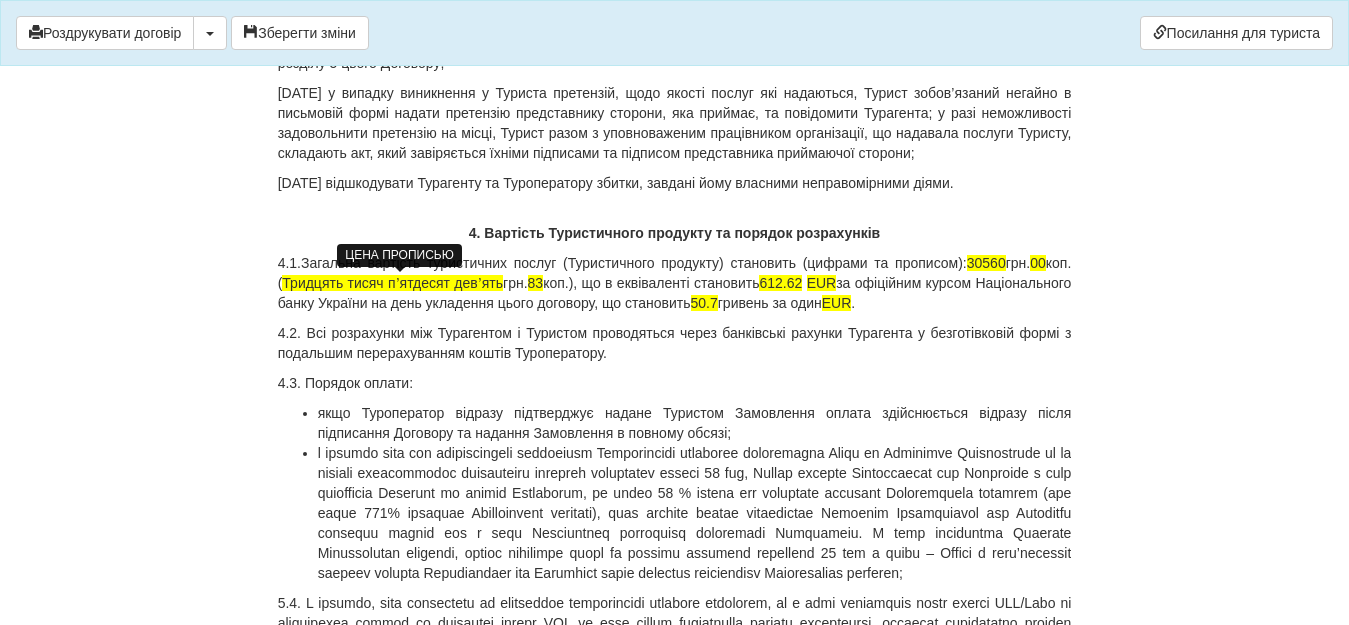 click on "Тридцять тисяч пʼятдесят девʼять" at bounding box center [392, 283] 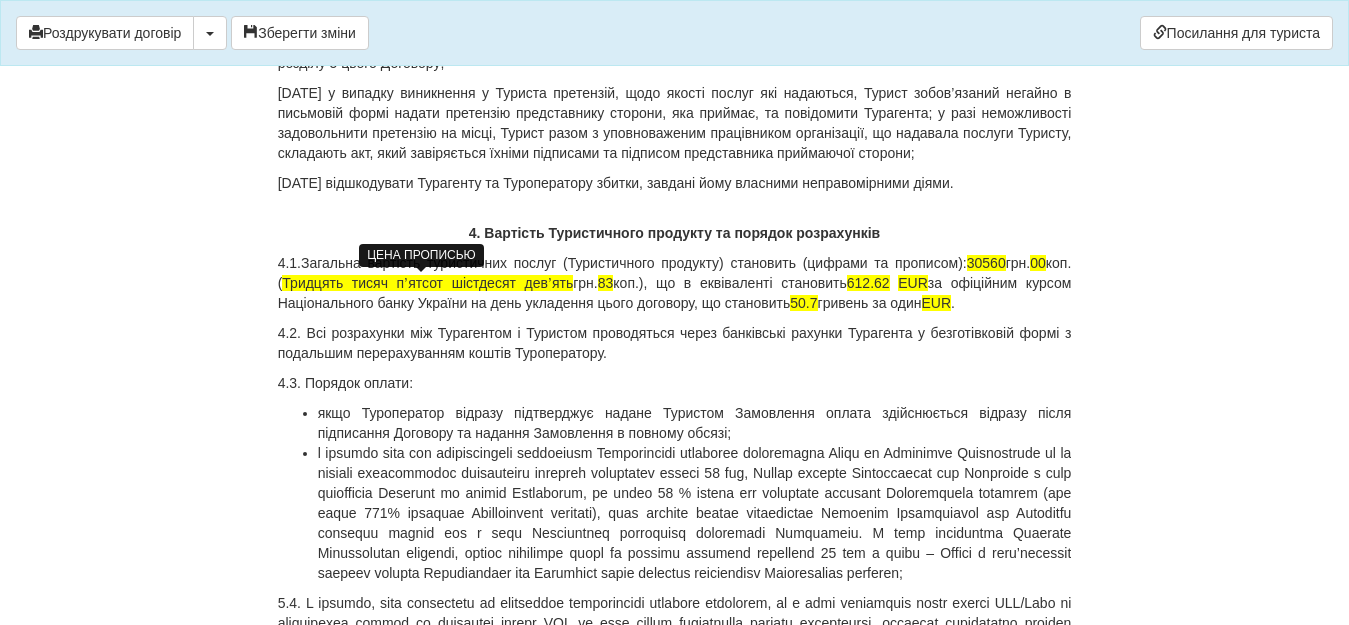 click on "Тридцять тисяч пʼятсот шістдесят девʼять" at bounding box center [427, 283] 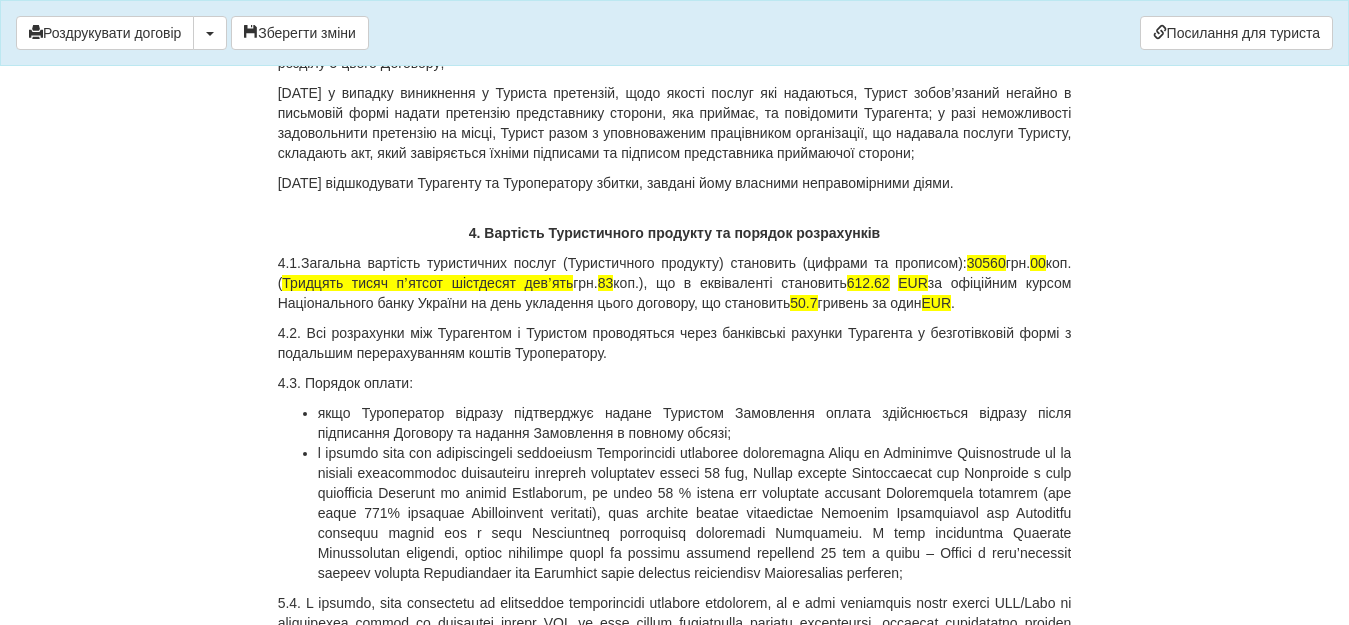 click on "4.1.Загальна  вартість  туристичних  послуг (Туристичного продукту)  становить (цифрами та прописом):  30560  грн.  00  коп. ( Тридцять тисяч пʼятсот шістдесят девʼять  грн.  83  коп.), що в еквіваленті становить  612.62   EUR  за офіційним курсом Національного банку України на день укладення цього договору, що становить  50.7  гривень за один  EUR ." at bounding box center [675, 283] 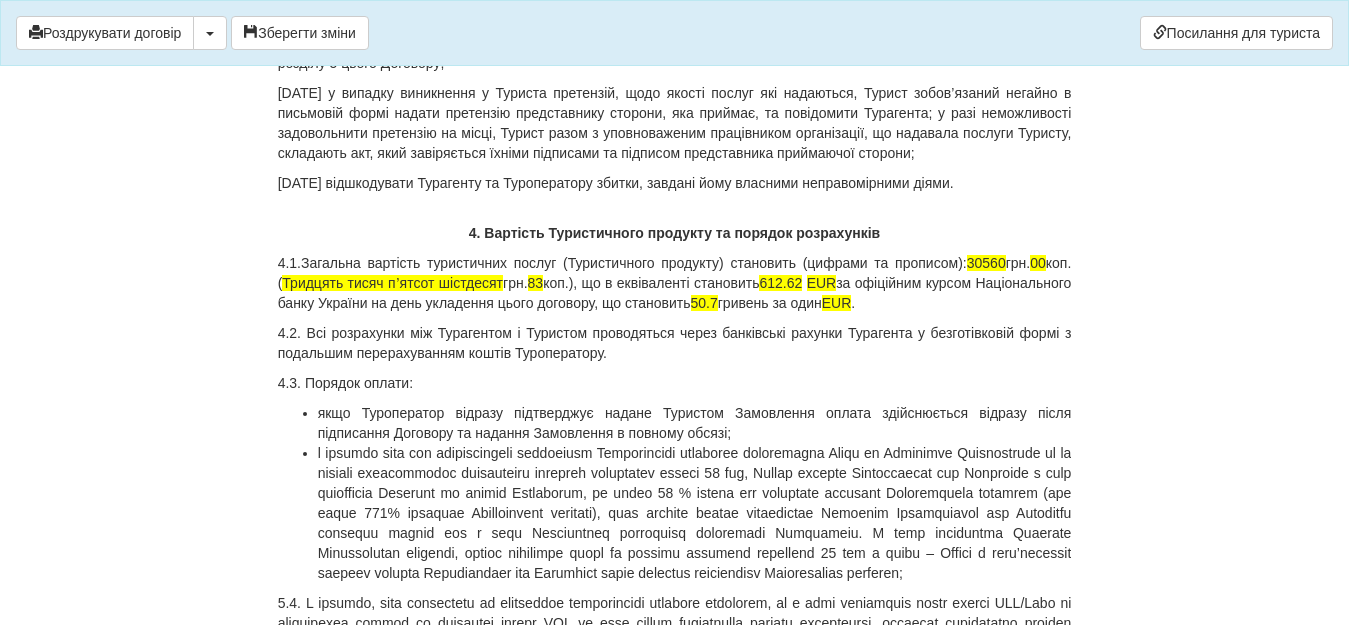 click on "4.1.Загальна  вартість  туристичних  послуг (Туристичного продукту)  становить (цифрами та прописом):  30560  грн.  00  коп. ( Тридцять тисяч пʼятсот шістдесят  грн.  83  коп.), що в еквіваленті становить  612.62   EUR  за офіційним курсом Національного банку України на день укладення цього договору, що становить  50.7  гривень за один  EUR ." at bounding box center (675, 283) 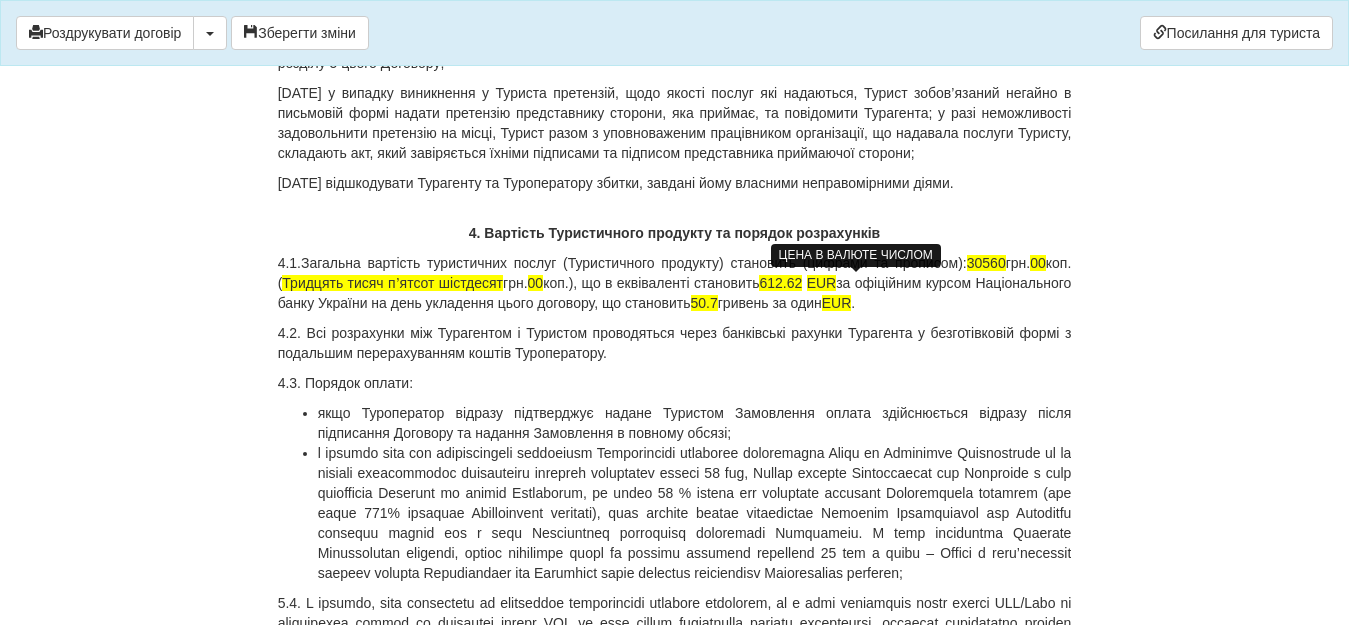 click on "612.62" at bounding box center [780, 283] 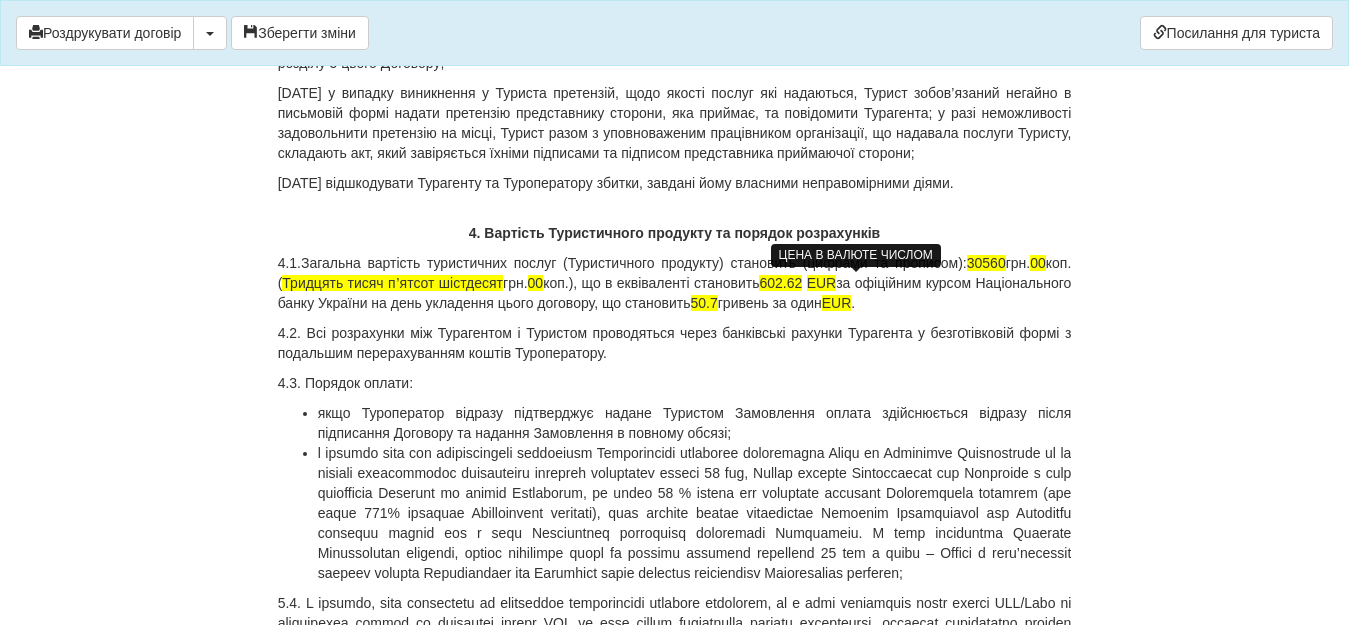 click on "602.62" at bounding box center [780, 283] 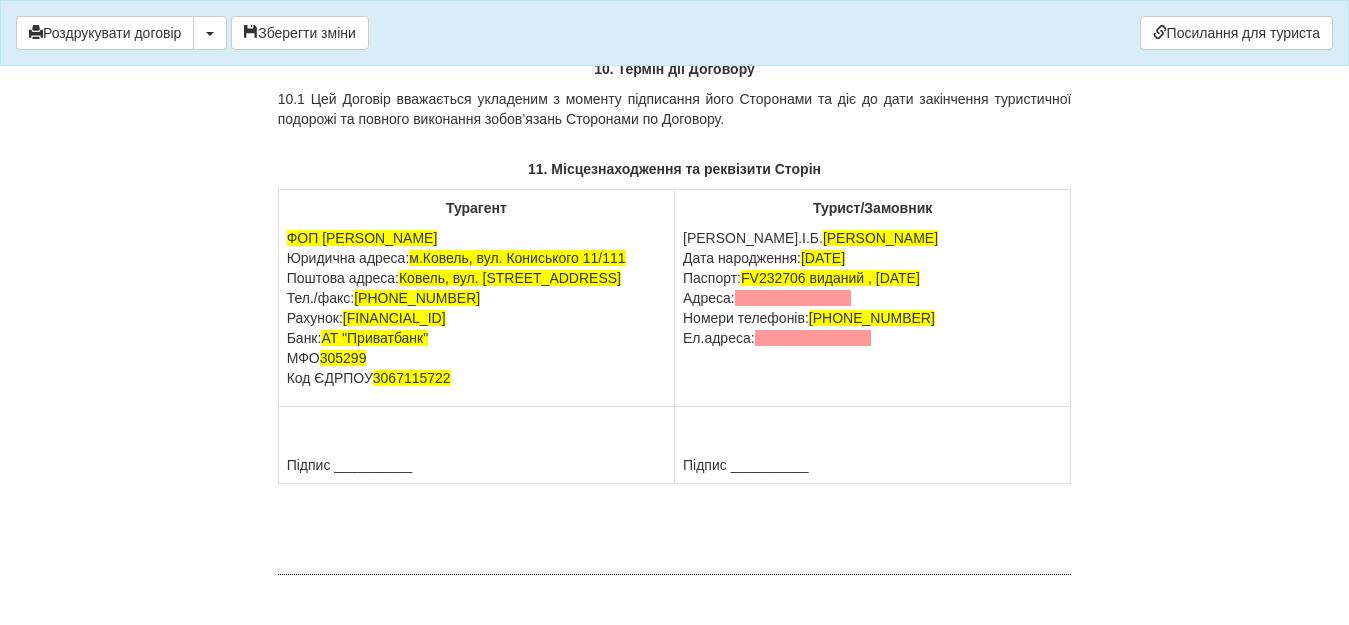 scroll, scrollTop: 11386, scrollLeft: 0, axis: vertical 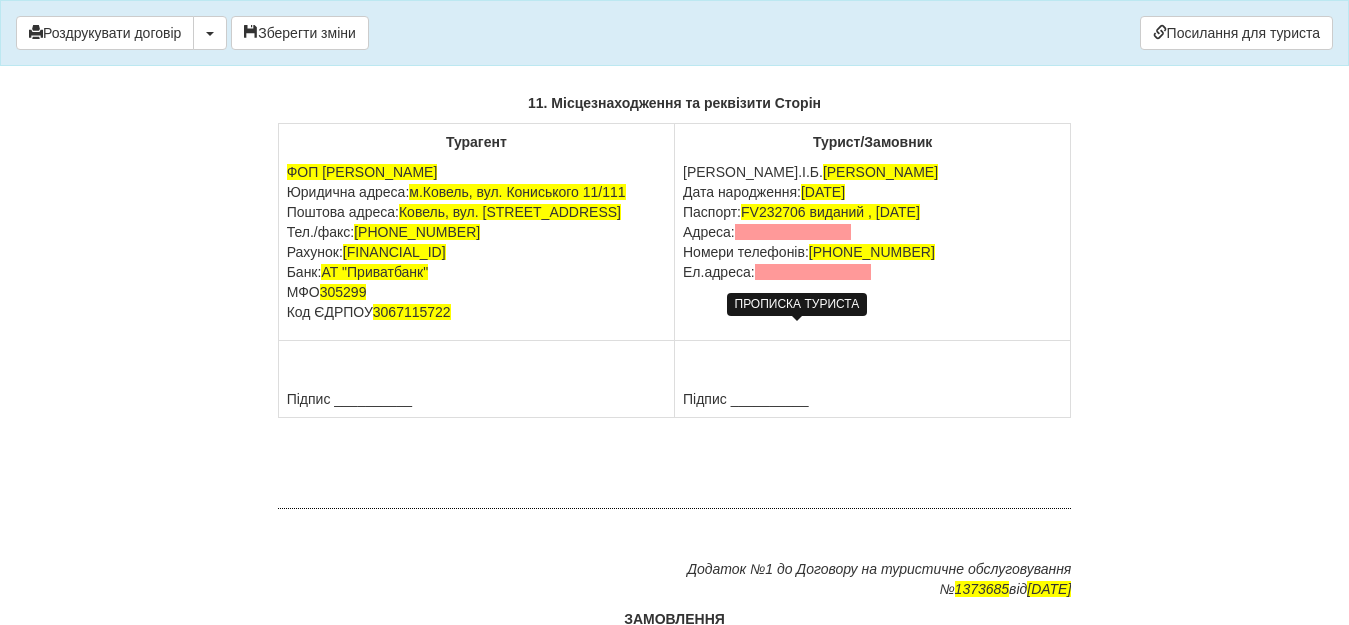 click at bounding box center [793, 232] 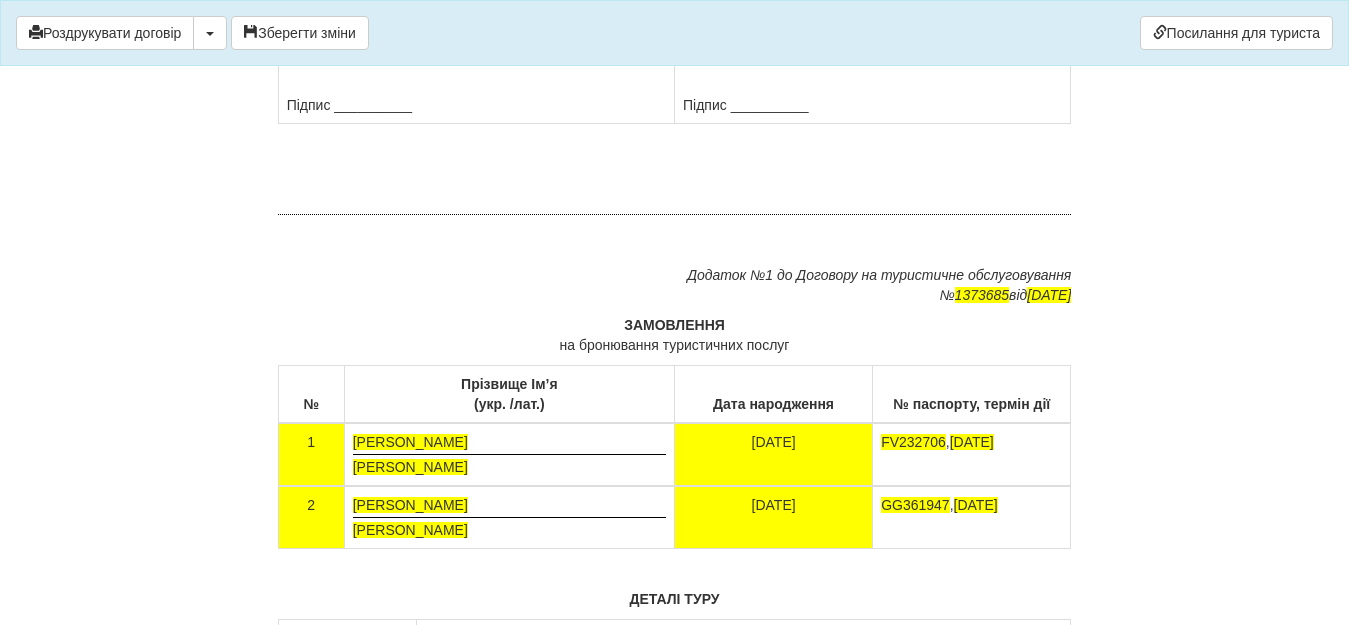 scroll, scrollTop: 11773, scrollLeft: 0, axis: vertical 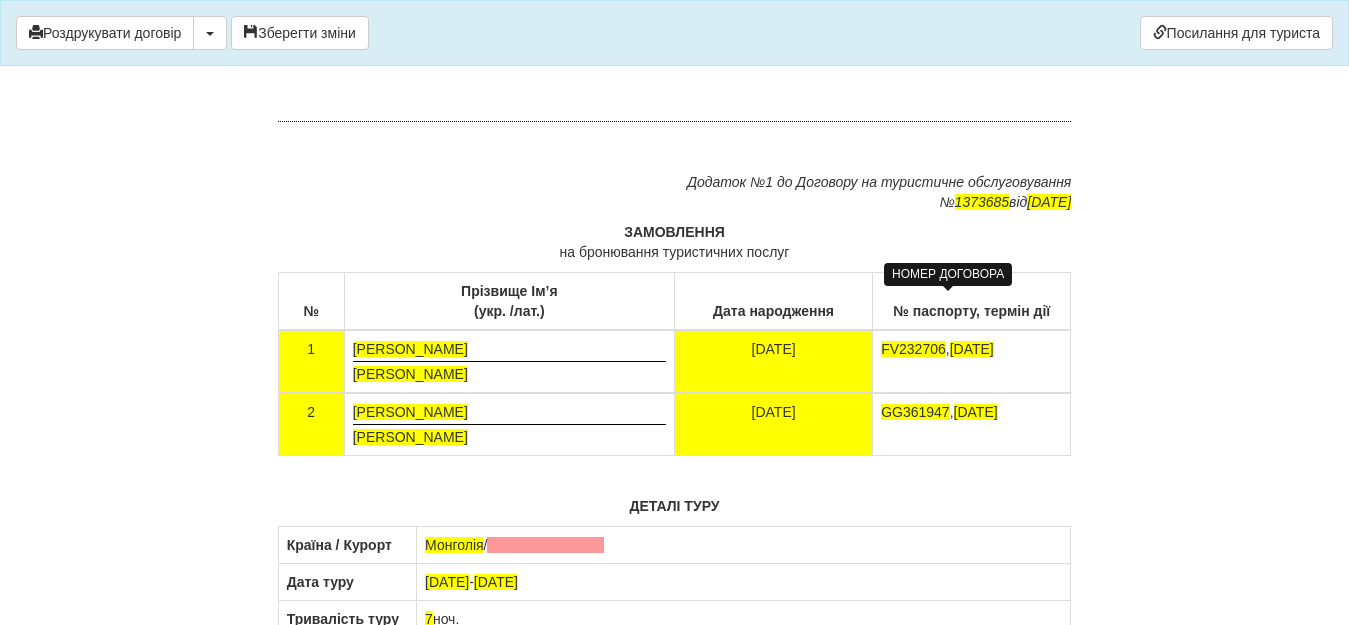click on "1373685" at bounding box center (982, 202) 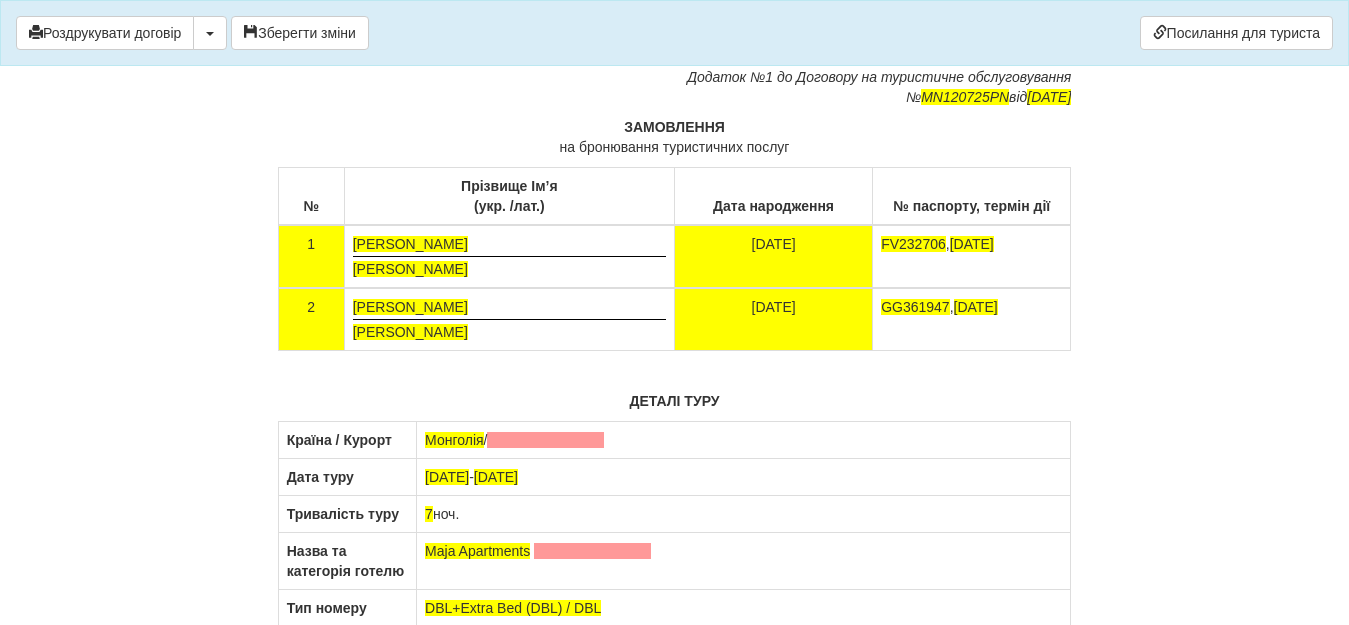 scroll, scrollTop: 11903, scrollLeft: 0, axis: vertical 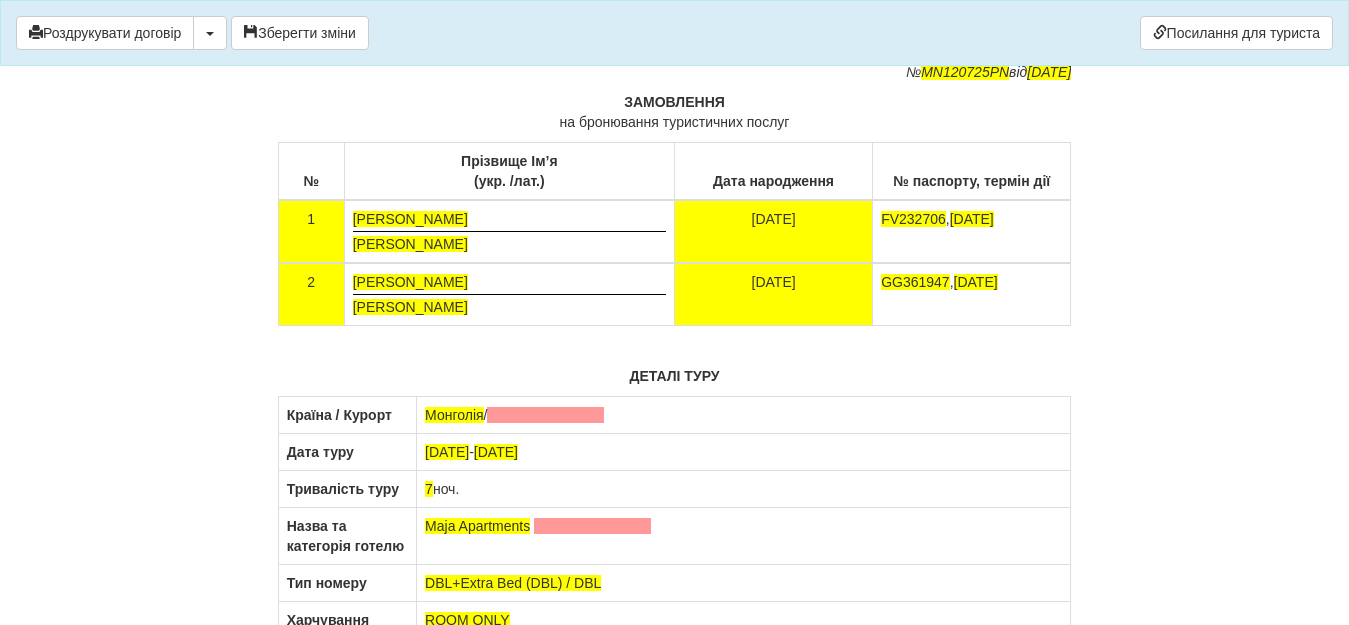 click on "[PERSON_NAME]
[PERSON_NAME]" at bounding box center (509, 231) 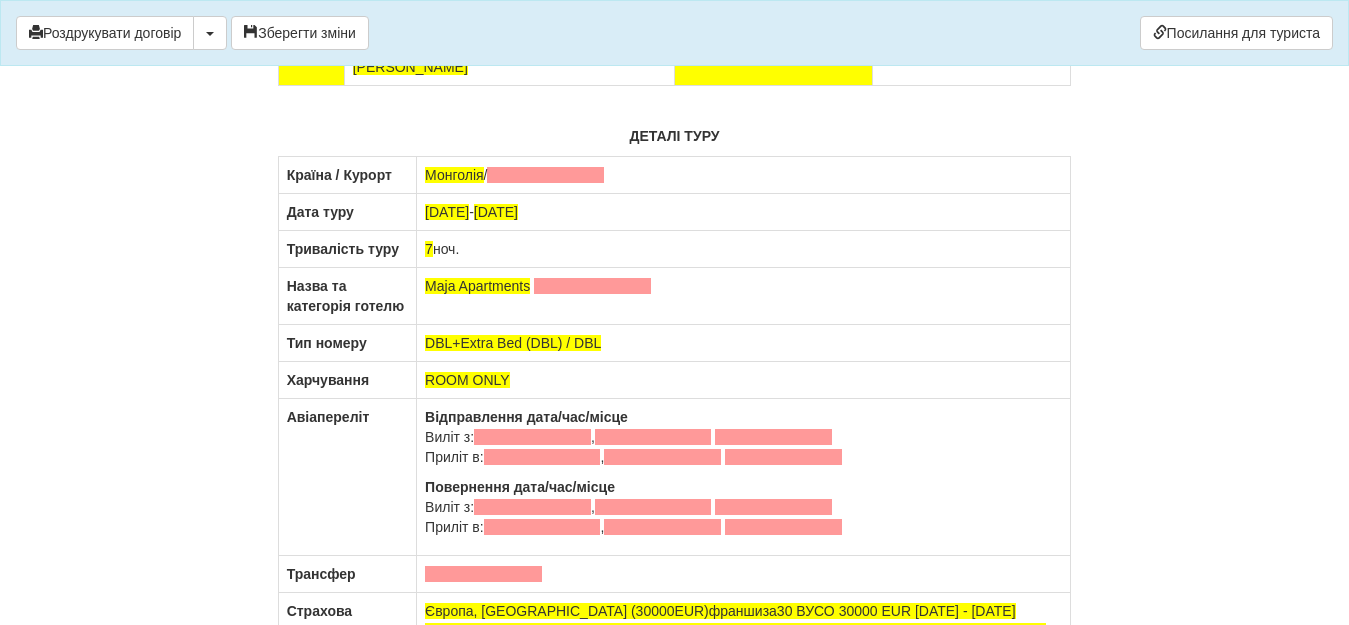 scroll, scrollTop: 12183, scrollLeft: 0, axis: vertical 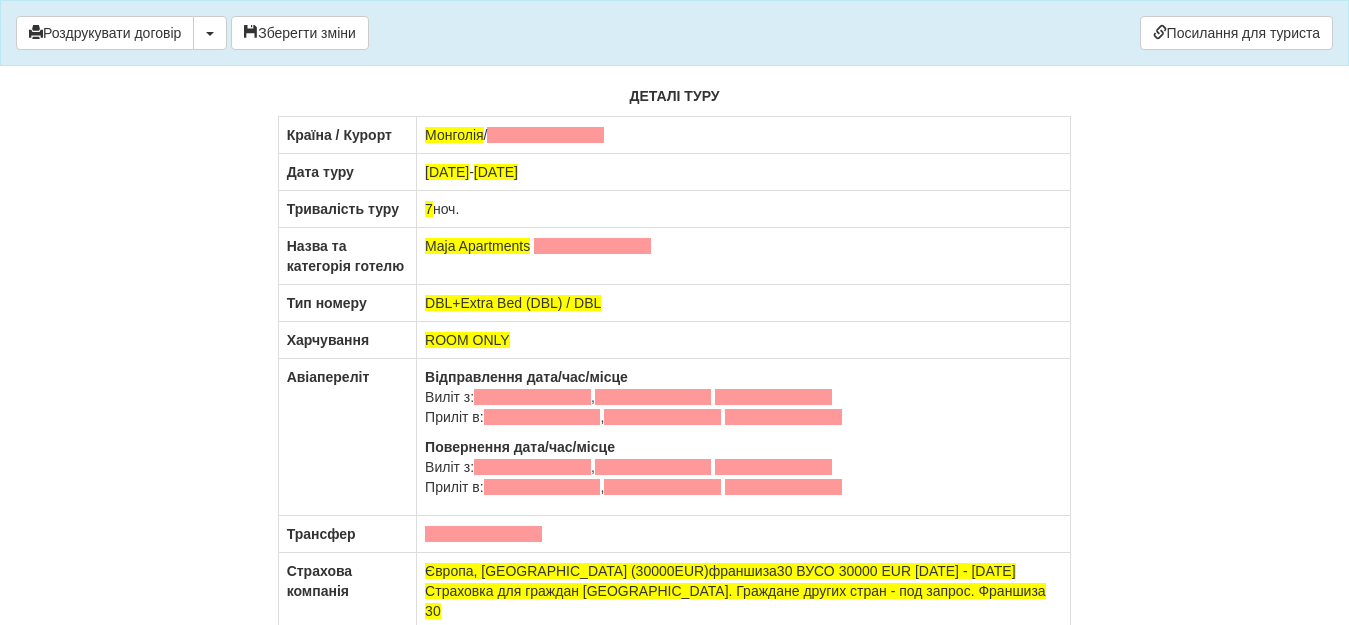 click on "Монголія  /" at bounding box center (744, 135) 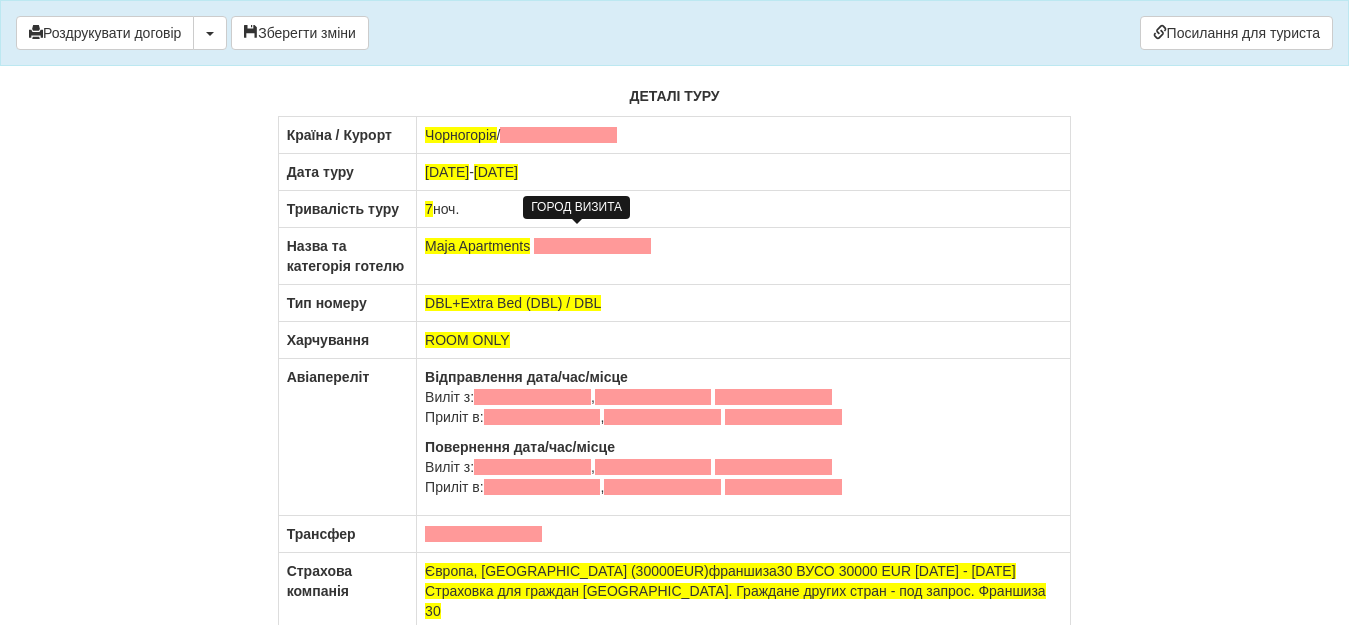 click at bounding box center (558, 135) 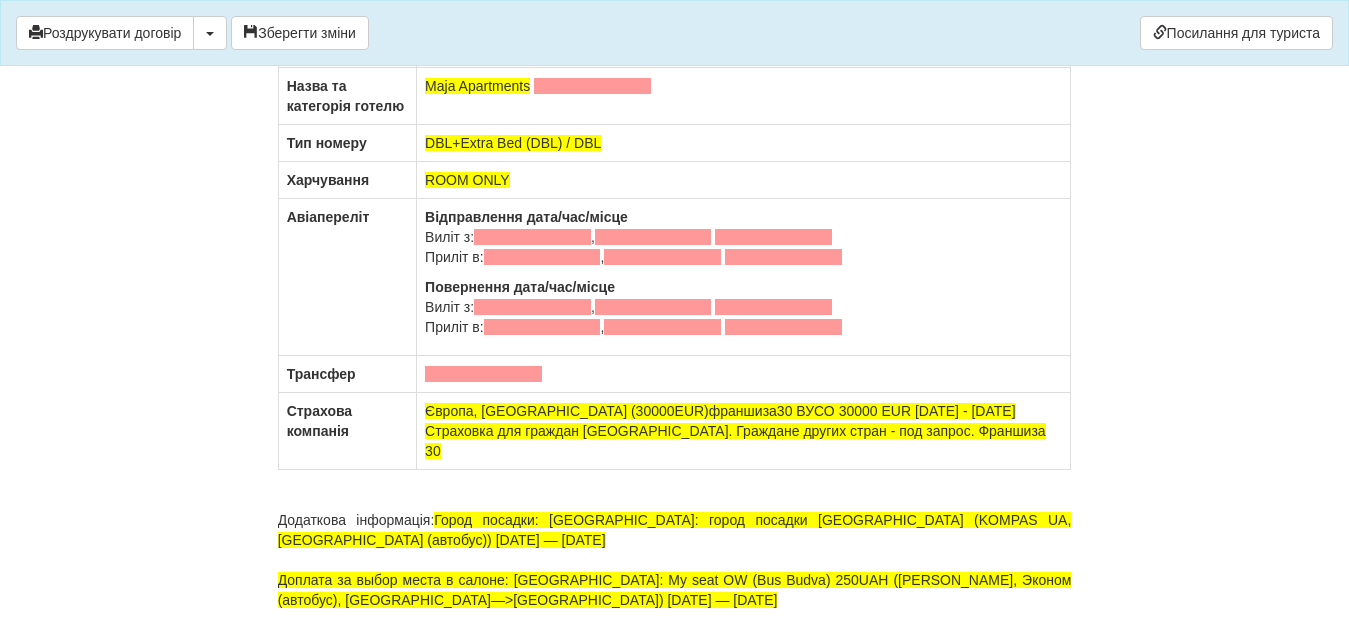 scroll, scrollTop: 12383, scrollLeft: 0, axis: vertical 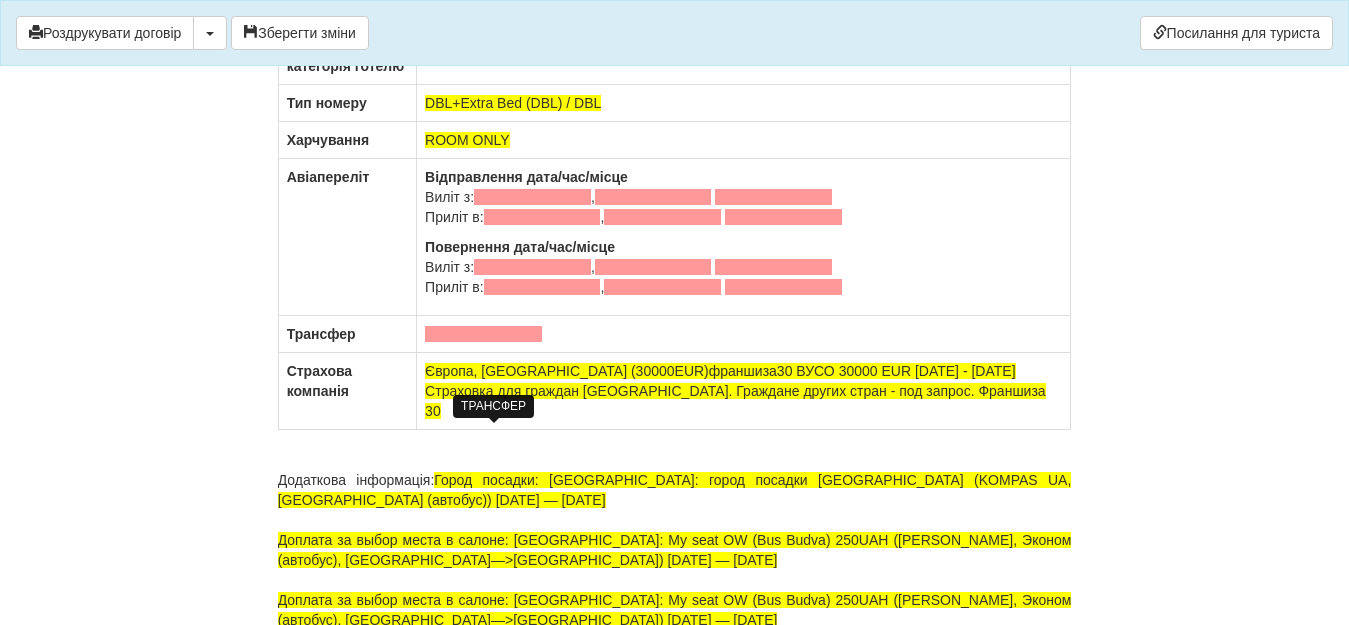 click at bounding box center [483, 334] 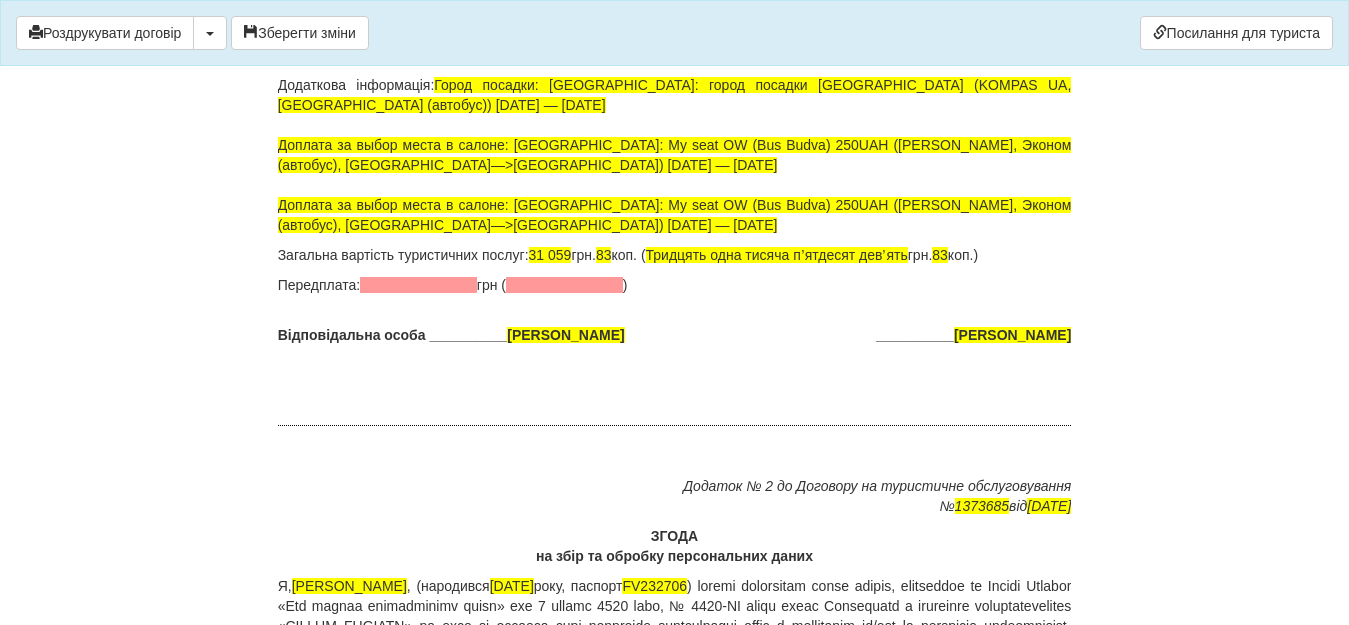 scroll, scrollTop: 12783, scrollLeft: 0, axis: vertical 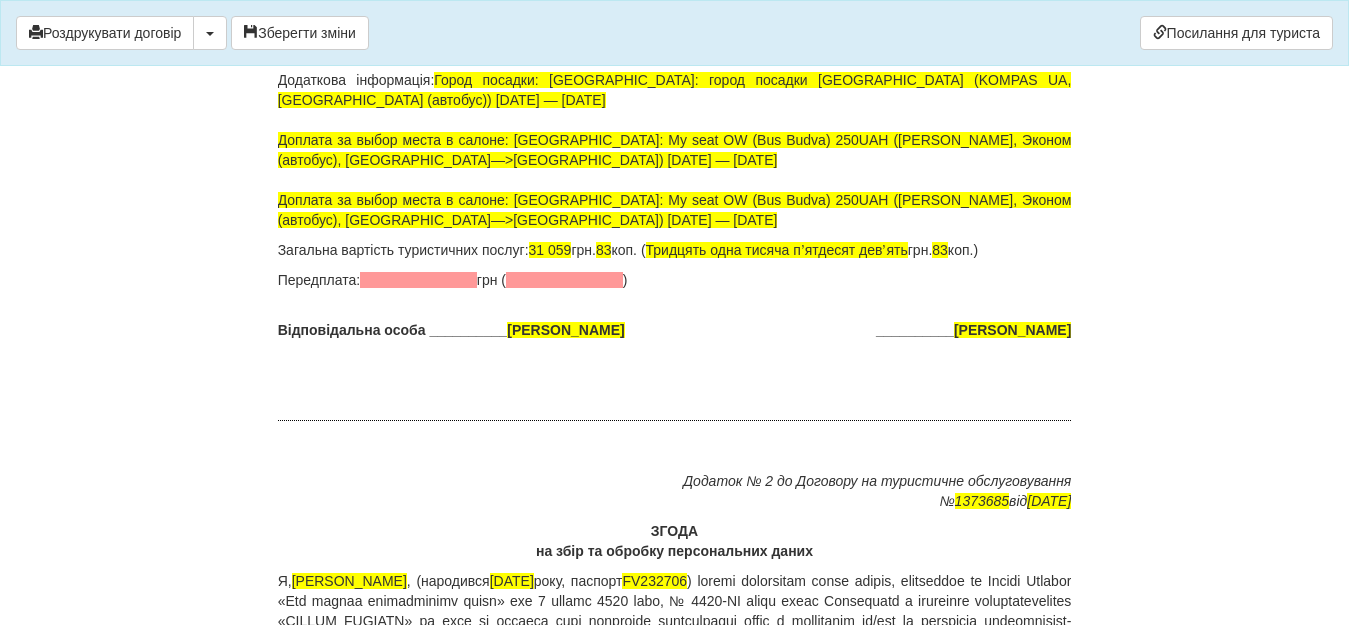 click on "Загальна вартість туристичних послуг:  31 059  грн.  83  коп. ( Тридцять одна тисяча пʼятдесят девʼять  грн.  83  коп.)" at bounding box center (675, 250) 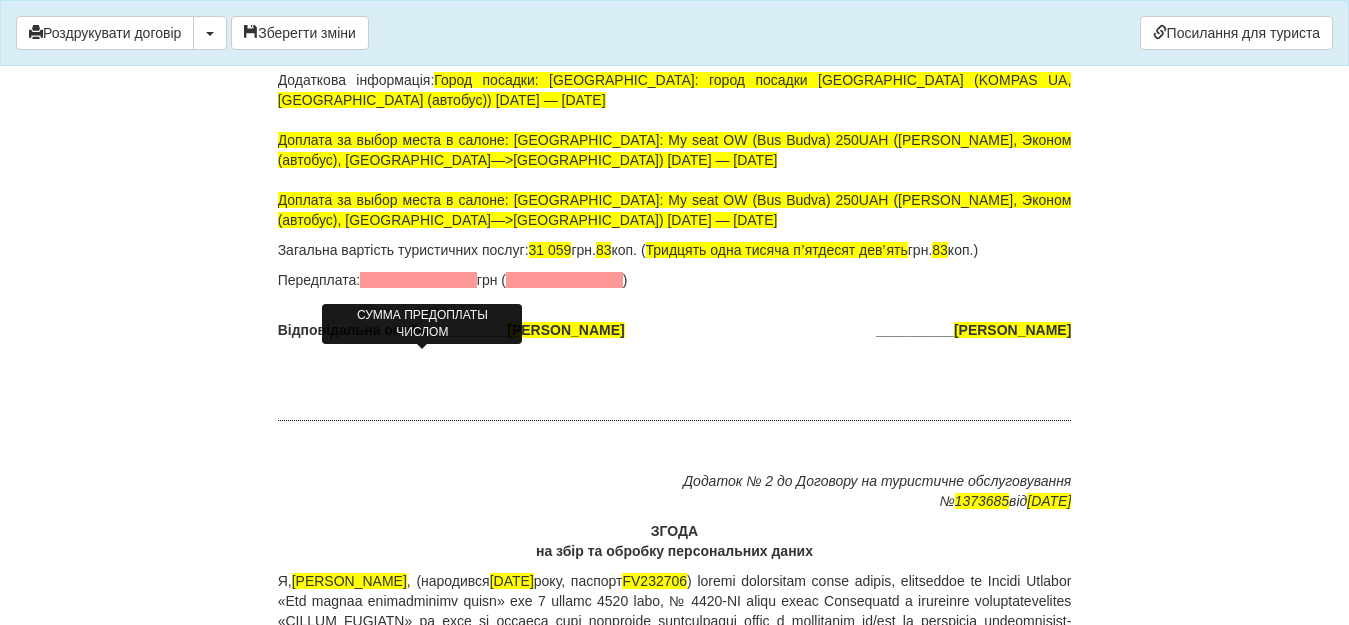 click at bounding box center (418, 280) 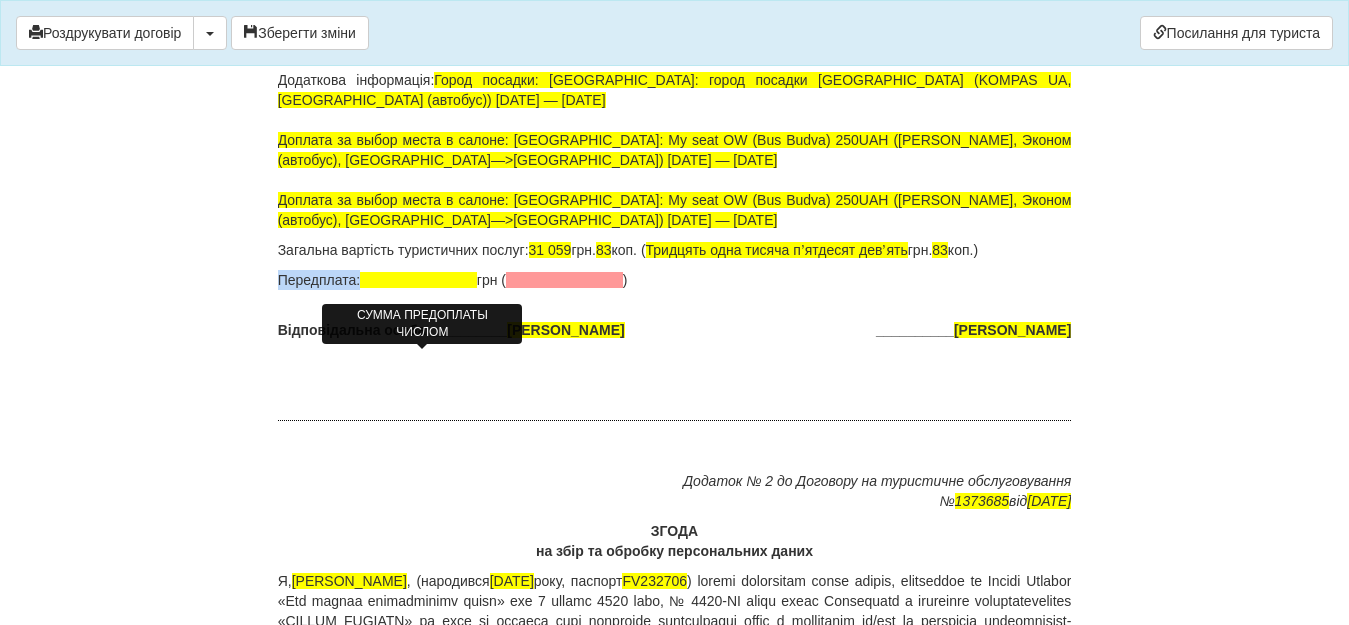 click at bounding box center (418, 280) 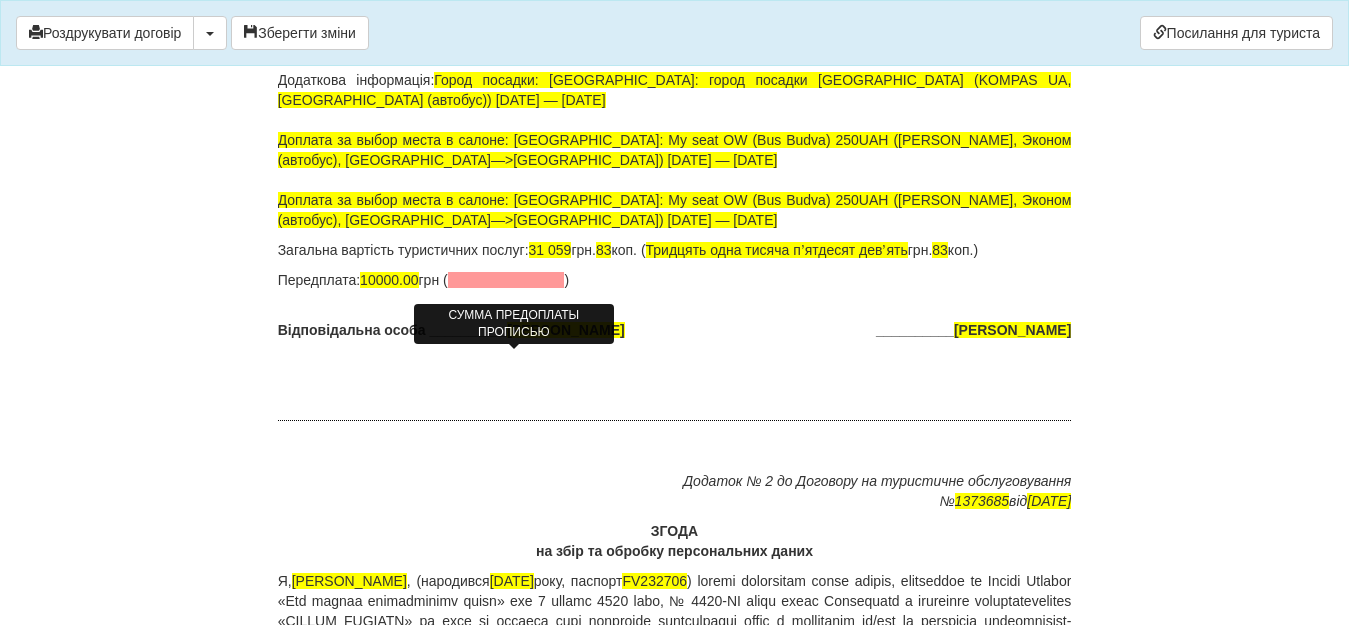 click at bounding box center [506, 280] 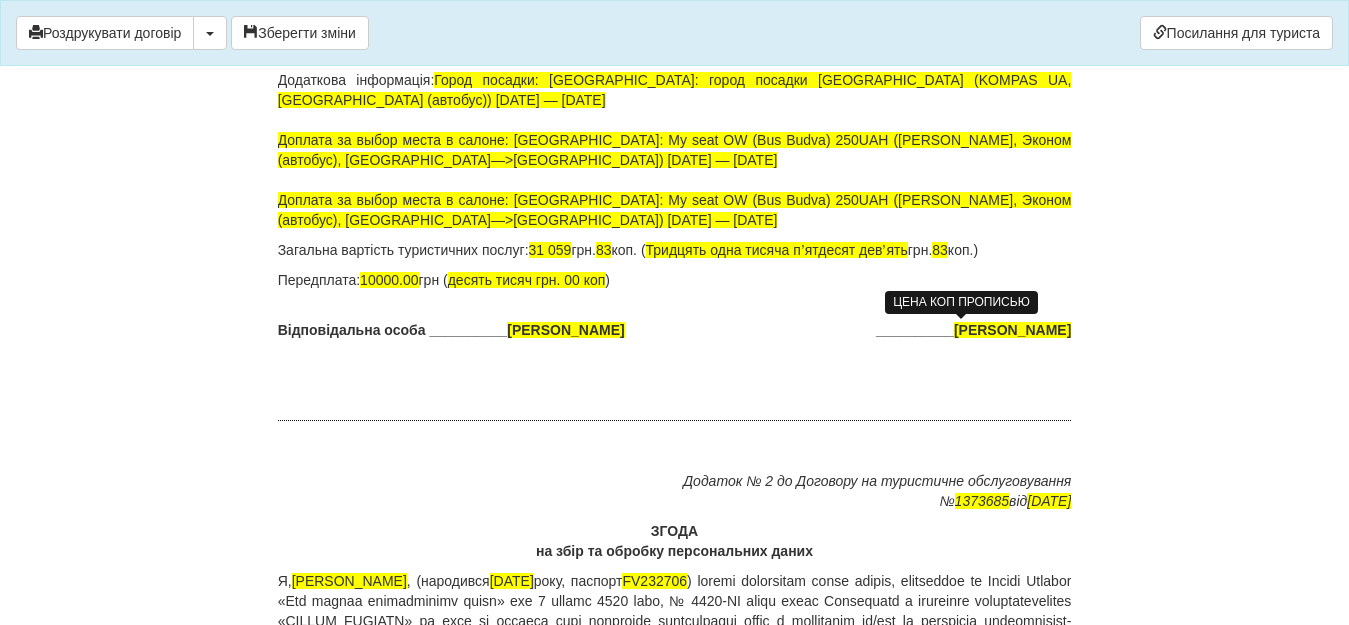 click on "83" at bounding box center [940, 250] 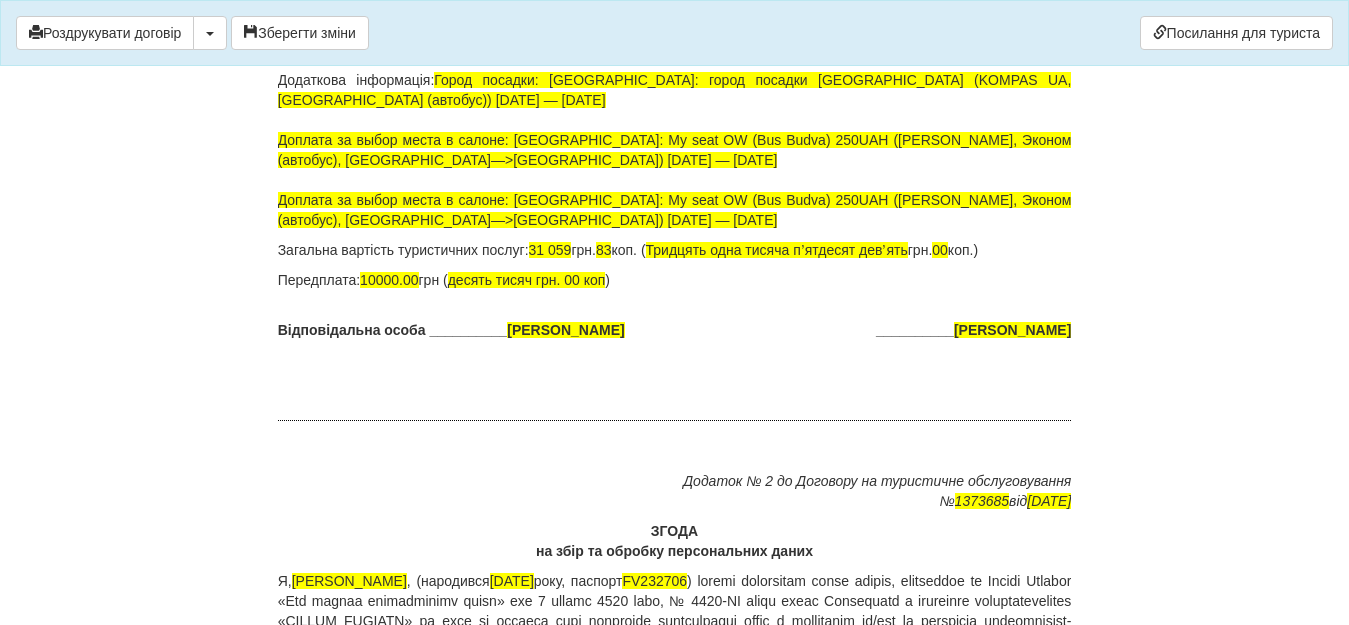 click on "Загальна вартість туристичних послуг:  31 059  грн.  83  коп. ( Тридцять одна тисяча пʼятдесят девʼять  грн.  00  коп.)" at bounding box center (675, 250) 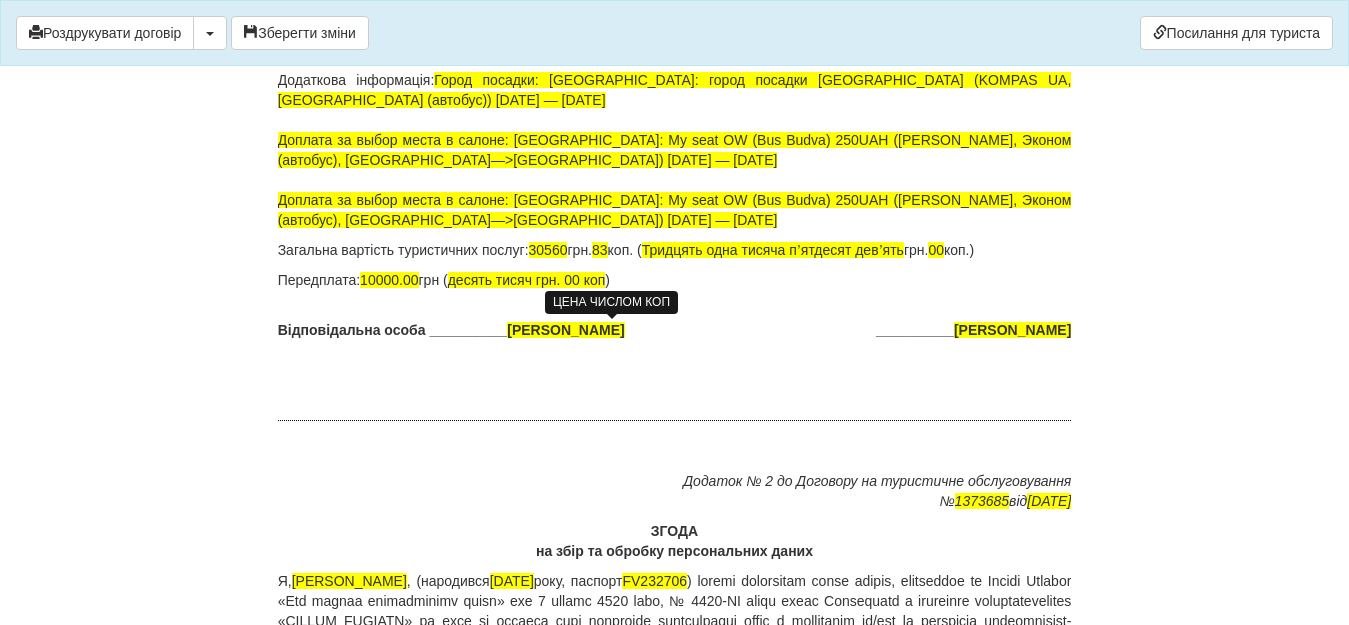 click on "83" at bounding box center (600, 250) 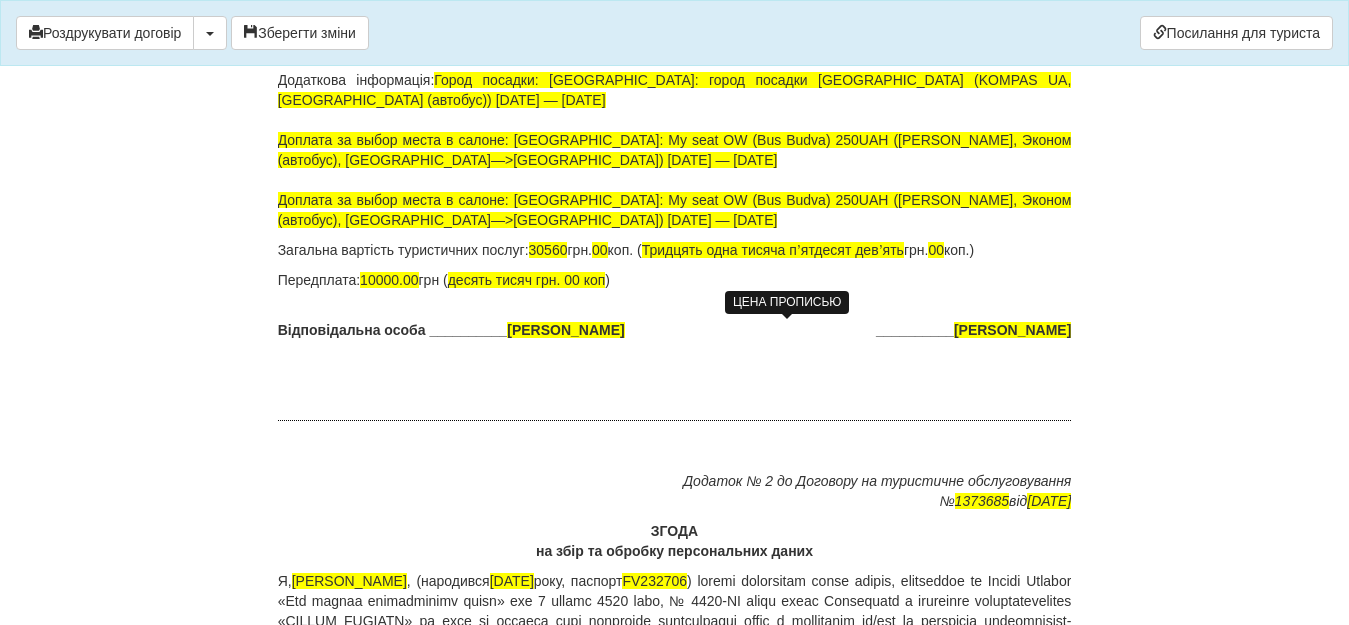 click on "Тридцять одна тисяча пʼятдесят девʼять" at bounding box center [773, 250] 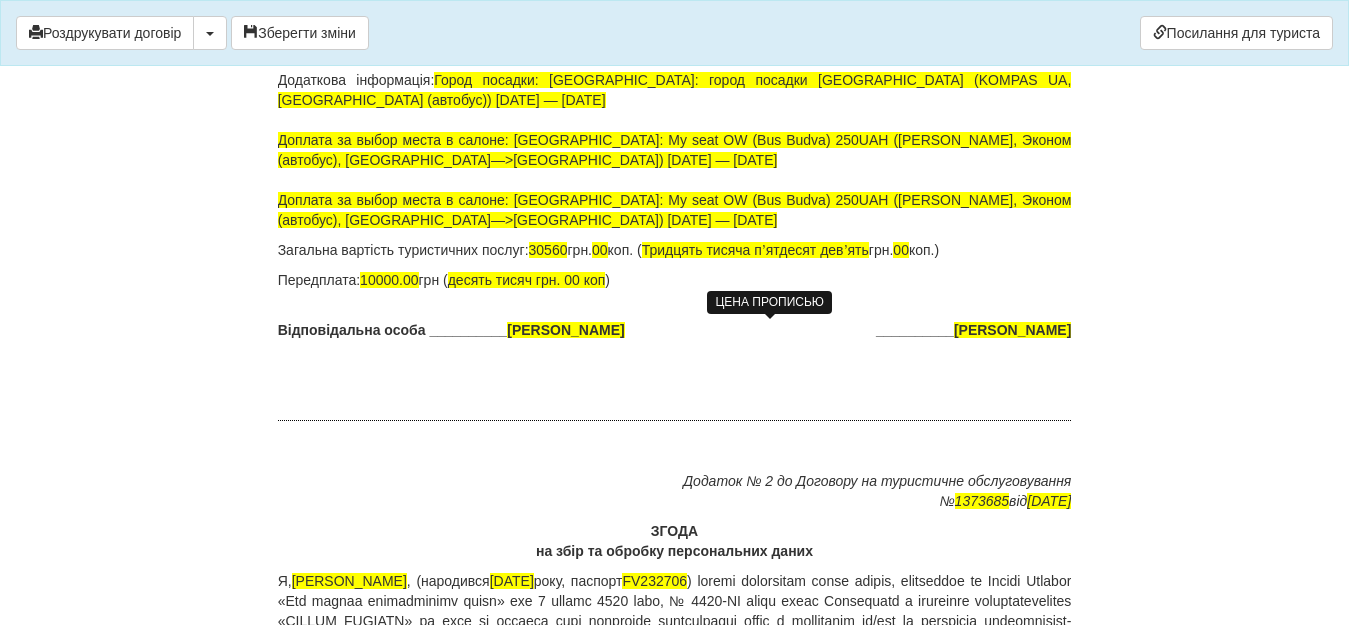 click on "Тридцять тисяча пʼятдесят девʼять" at bounding box center [755, 250] 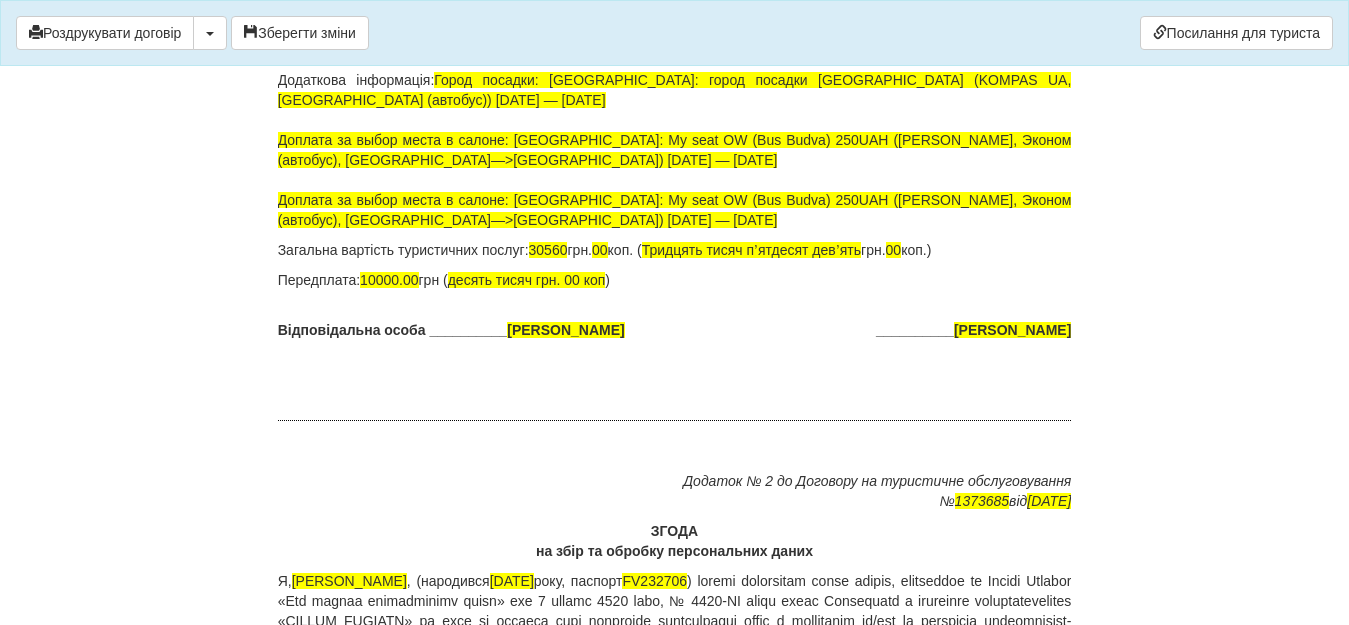 click on "Загальна вартість туристичних послуг:  30560  грн.  00  коп. ( Тридцять тисяч пʼятдесят девʼять  грн.  00  коп.)" at bounding box center [675, 250] 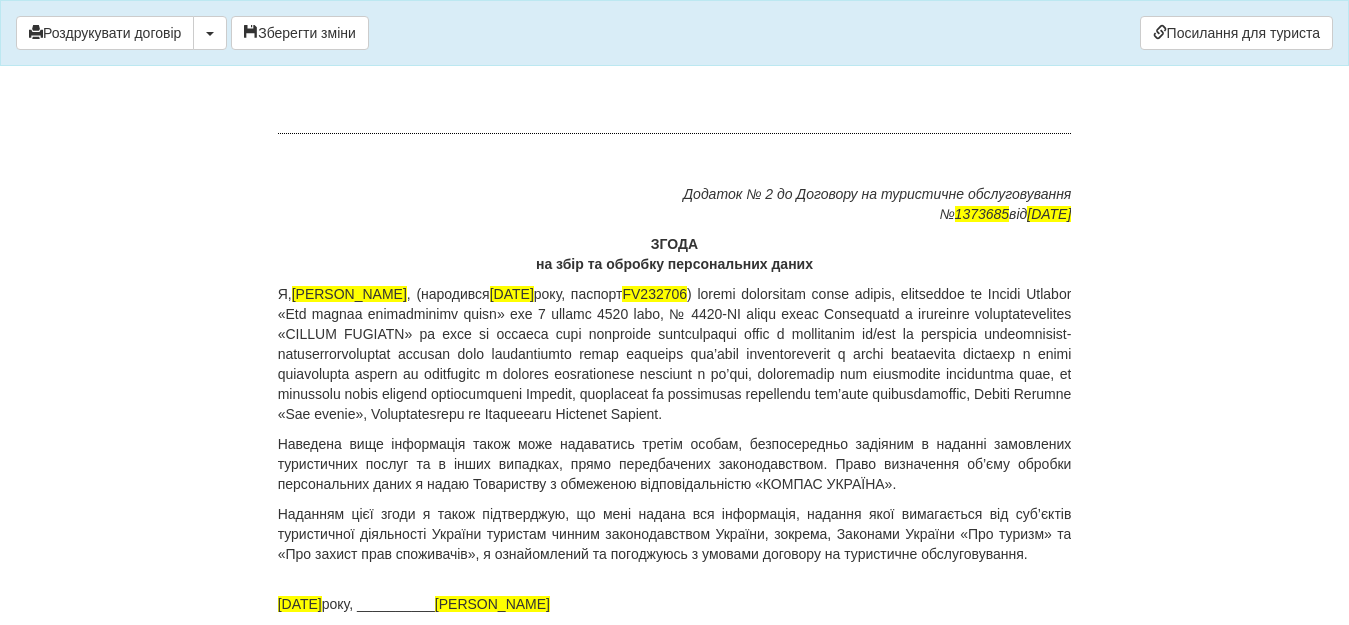 scroll, scrollTop: 13103, scrollLeft: 0, axis: vertical 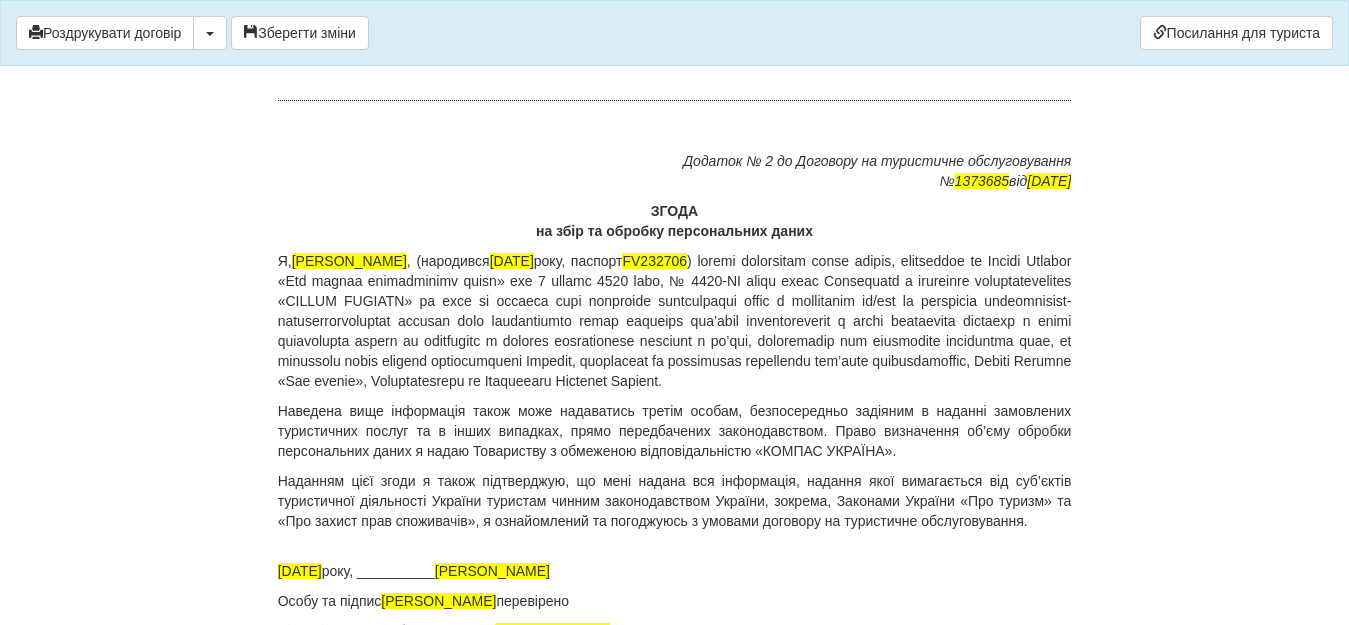 click on "Додаток № 2  до Договору на туристичне обслуговування
№  1373685  від  [DATE]" at bounding box center [675, 171] 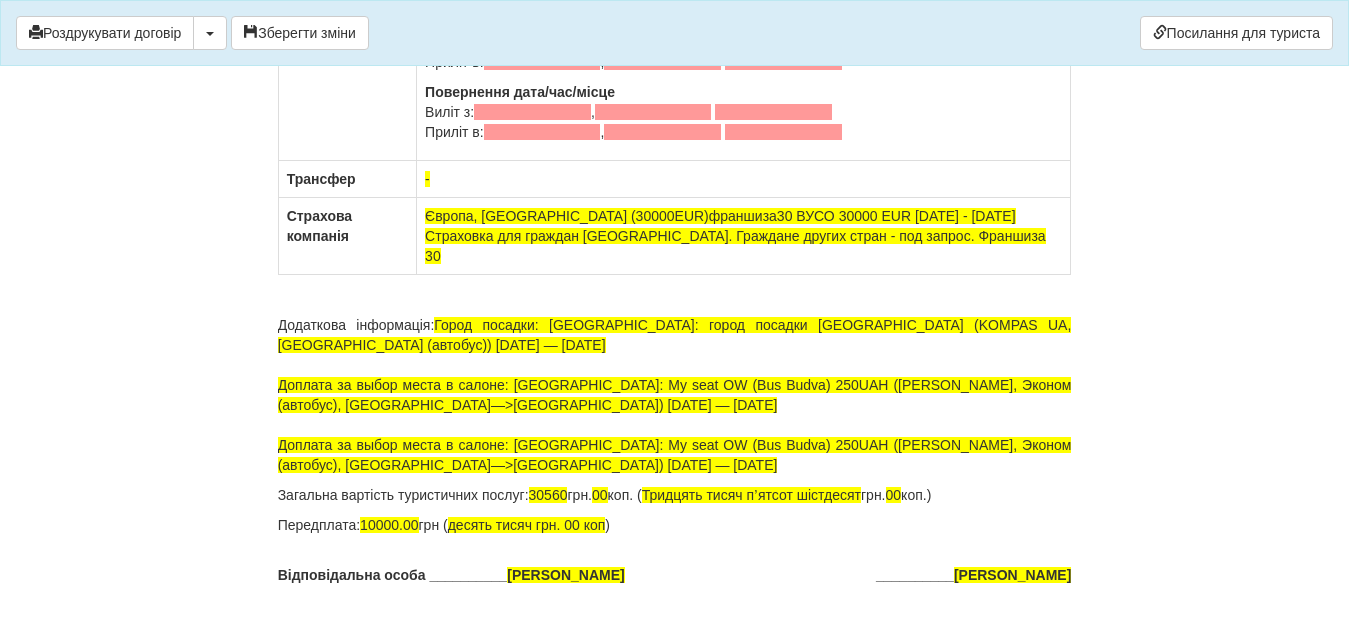 scroll, scrollTop: 12564, scrollLeft: 0, axis: vertical 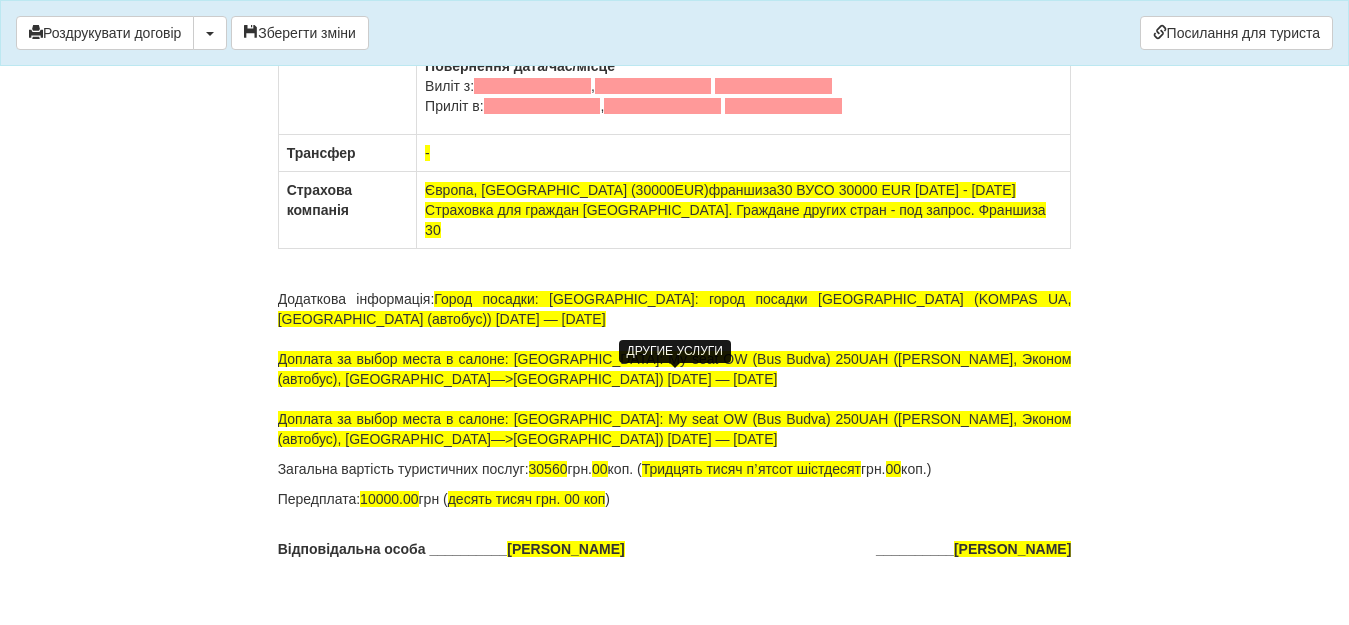 click on "Город посадки: [GEOGRAPHIC_DATA]: город посадки [GEOGRAPHIC_DATA] (KOMPAS UA, [GEOGRAPHIC_DATA] (автобус))    [DATE] — [DATE]
Доплата за выбор места в салоне: [GEOGRAPHIC_DATA]: My seat OW (Bus Budva) 250UAH ([PERSON_NAME], [GEOGRAPHIC_DATA] (автобус), [GEOGRAPHIC_DATA]—>[GEOGRAPHIC_DATA])    [DATE] — [DATE]
Доплата за выбор места в салоне: [GEOGRAPHIC_DATA]: My seat OW (Bus Budva) 250UAH ([PERSON_NAME], [GEOGRAPHIC_DATA] (автобус), [GEOGRAPHIC_DATA]—>[GEOGRAPHIC_DATA])    [DATE] — [DATE]" at bounding box center [675, 369] 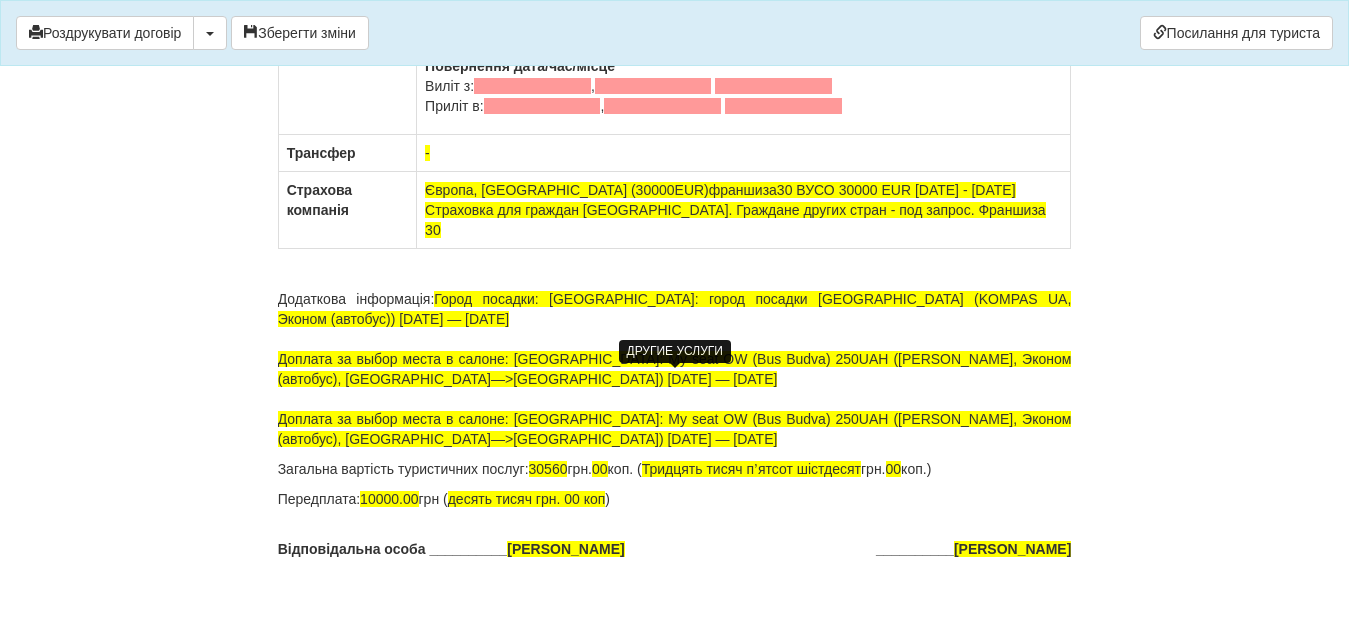 click on "Город посадки: [GEOGRAPHIC_DATA]: город посадки [GEOGRAPHIC_DATA] (KOMPAS UA, Эконом (автобус))    [DATE] — [DATE]
Доплата за выбор места в салоне: [GEOGRAPHIC_DATA]: My seat OW (Bus Budva) 250UAH ([PERSON_NAME], [GEOGRAPHIC_DATA] (автобус), [GEOGRAPHIC_DATA]—>[GEOGRAPHIC_DATA])    [DATE] — [DATE]
Доплата за выбор места в салоне: [GEOGRAPHIC_DATA]: My seat OW (Bus Budva) 250UAH ([PERSON_NAME], [GEOGRAPHIC_DATA] (автобус), [GEOGRAPHIC_DATA]—>[GEOGRAPHIC_DATA])    [DATE] — [DATE]" at bounding box center [675, 369] 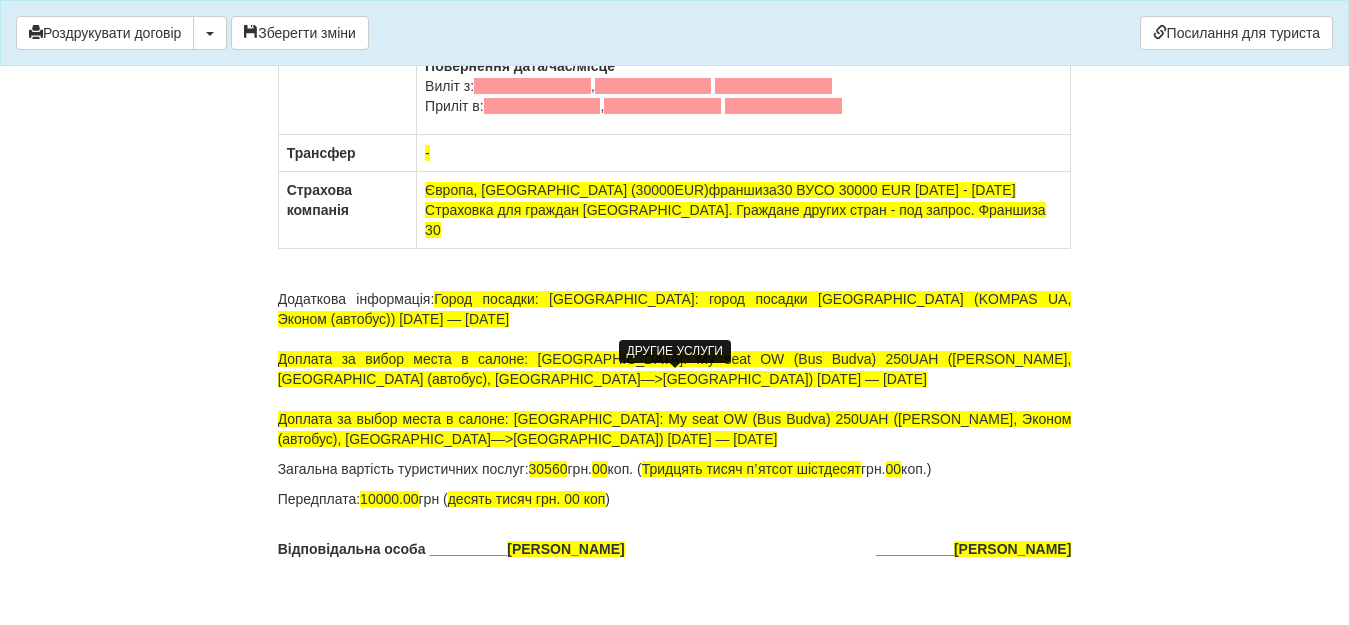 click on "Город посадки: [GEOGRAPHIC_DATA]: город посадки [GEOGRAPHIC_DATA] (KOMPAS UA, Эконом (автобус))    [DATE] — [DATE]
Доплата за вибор места в салоне: [GEOGRAPHIC_DATA]: My seat OW (Bus Budva) 250UAH ([PERSON_NAME], Эконом (автобус), [GEOGRAPHIC_DATA]—>[GEOGRAPHIC_DATA])    [DATE] — [DATE]
Доплата за выбор места в салоне: [GEOGRAPHIC_DATA]: My seat OW (Bus Budva) 250UAH ([PERSON_NAME], [GEOGRAPHIC_DATA] (автобус), [GEOGRAPHIC_DATA]—>[GEOGRAPHIC_DATA])    [DATE] — [DATE]" at bounding box center [675, 369] 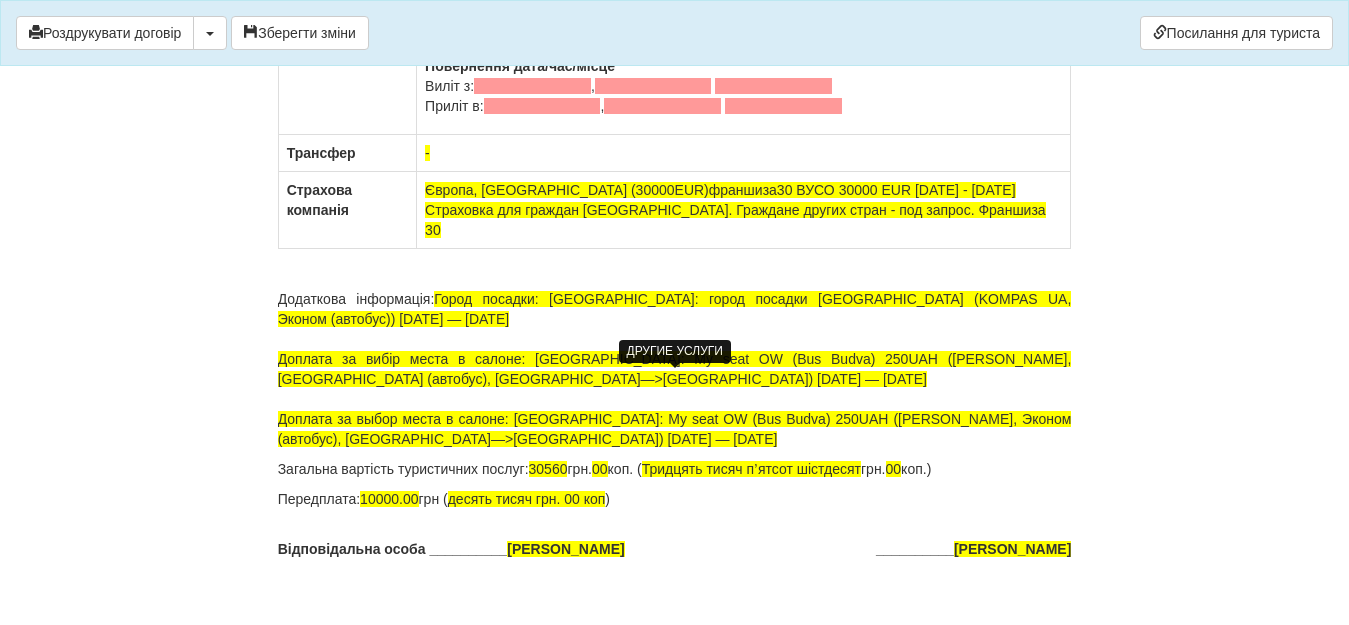 click on "Город посадки: [GEOGRAPHIC_DATA]: город посадки [GEOGRAPHIC_DATA] (KOMPAS UA, Эконом (автобус))    [DATE] — [DATE]
Доплата за вибір места в салоне: [GEOGRAPHIC_DATA]: My seat OW (Bus Budva) 250UAH ([PERSON_NAME], [GEOGRAPHIC_DATA] (автобус), [GEOGRAPHIC_DATA]—>[GEOGRAPHIC_DATA])    [DATE] — [DATE]
Доплата за выбор места в салоне: [GEOGRAPHIC_DATA]: My seat OW (Bus Budva) 250UAH ([PERSON_NAME], [GEOGRAPHIC_DATA] (автобус), [GEOGRAPHIC_DATA]—>[GEOGRAPHIC_DATA])    [DATE] — [DATE]" at bounding box center [675, 369] 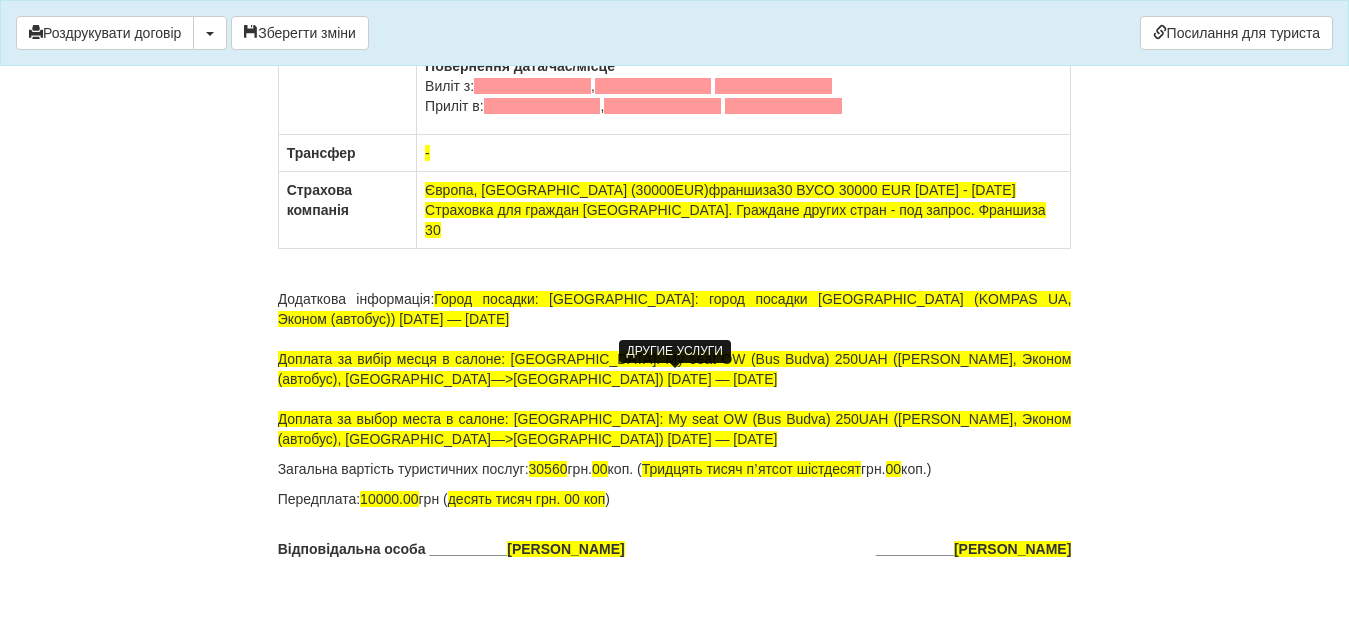 click on "Город посадки: [GEOGRAPHIC_DATA]: город посадки [GEOGRAPHIC_DATA] (KOMPAS UA, Эконом (автобус))    [DATE] — [DATE]
Доплата за вибір месця в салоне: [GEOGRAPHIC_DATA]: My seat OW (Bus [GEOGRAPHIC_DATA]) 250UAH ([PERSON_NAME], Эконом (автобус), [GEOGRAPHIC_DATA]—>[GEOGRAPHIC_DATA])    [DATE] — [DATE]
Доплата за выбор места в салоне: [GEOGRAPHIC_DATA]: My seat OW (Bus Budva) 250UAH ([PERSON_NAME], [GEOGRAPHIC_DATA] (автобус), [GEOGRAPHIC_DATA]—>[GEOGRAPHIC_DATA])    [DATE] — [DATE]" at bounding box center [675, 369] 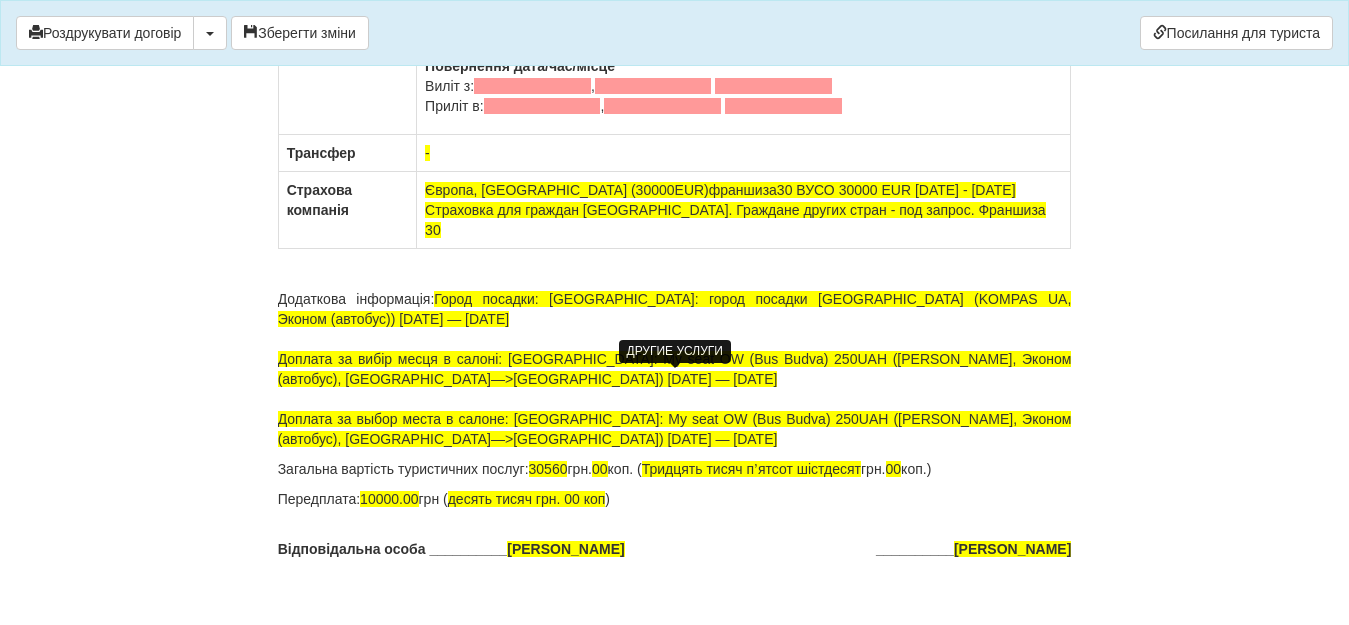 click on "Город посадки: [GEOGRAPHIC_DATA]: город посадки [GEOGRAPHIC_DATA] (KOMPAS UA, Эконом (автобус))    [DATE] — [DATE]
Доплата за вибір месця в салоні: [GEOGRAPHIC_DATA]: My seat OW (Bus [GEOGRAPHIC_DATA]) 250UAH ([PERSON_NAME], Эконом (автобус), [GEOGRAPHIC_DATA]—>[GEOGRAPHIC_DATA])    [DATE] — [DATE]
Доплата за выбор места в салоне: [GEOGRAPHIC_DATA]: My seat OW (Bus Budva) 250UAH ([PERSON_NAME], [GEOGRAPHIC_DATA] (автобус), [GEOGRAPHIC_DATA]—>[GEOGRAPHIC_DATA])    [DATE] — [DATE]" at bounding box center [675, 369] 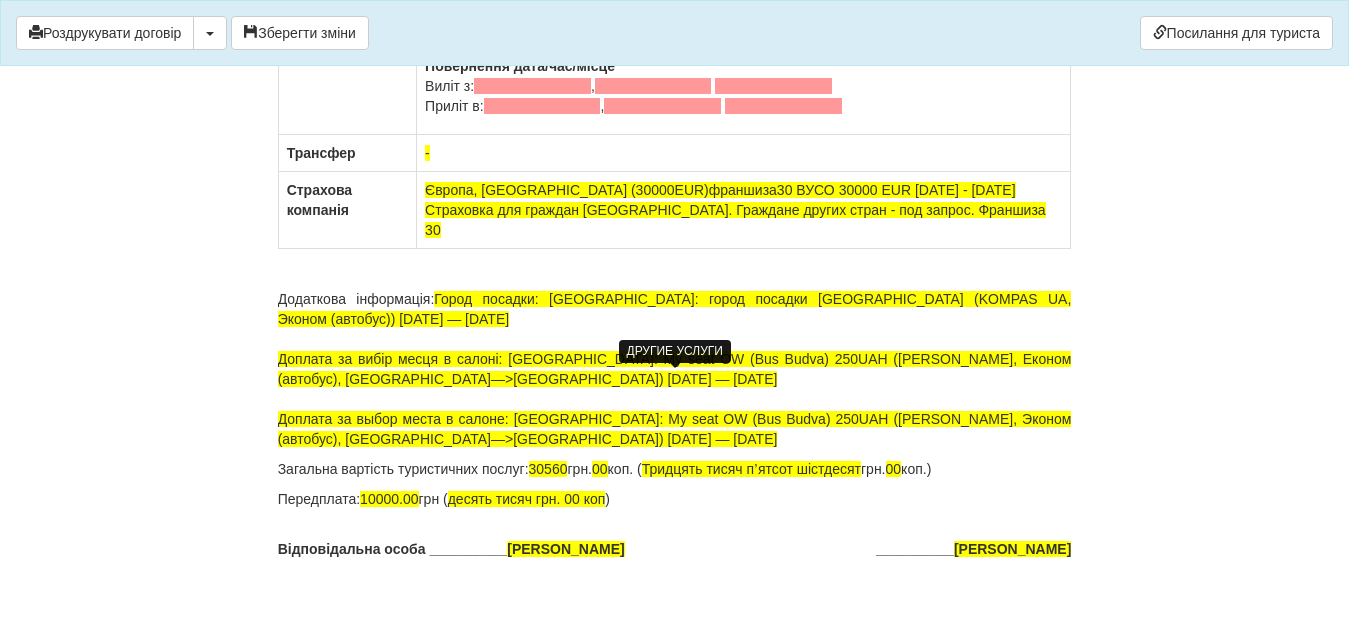 click on "Город посадки: [GEOGRAPHIC_DATA]: город посадки [GEOGRAPHIC_DATA] (KOMPAS UA, Эконом (автобус))    [DATE] — [DATE]
Доплата за вибір месця в салоні: [GEOGRAPHIC_DATA]: My seat OW (Bus Budva) 250UAH ([PERSON_NAME], Економ (автобус), [GEOGRAPHIC_DATA]—>[GEOGRAPHIC_DATA])    [DATE] — [DATE]
Доплата за выбор места в салоне: [GEOGRAPHIC_DATA]: My seat OW (Bus Budva) 250UAH ([PERSON_NAME], [GEOGRAPHIC_DATA] (автобус), [GEOGRAPHIC_DATA]—>[GEOGRAPHIC_DATA])    [DATE] — [DATE]" at bounding box center [675, 369] 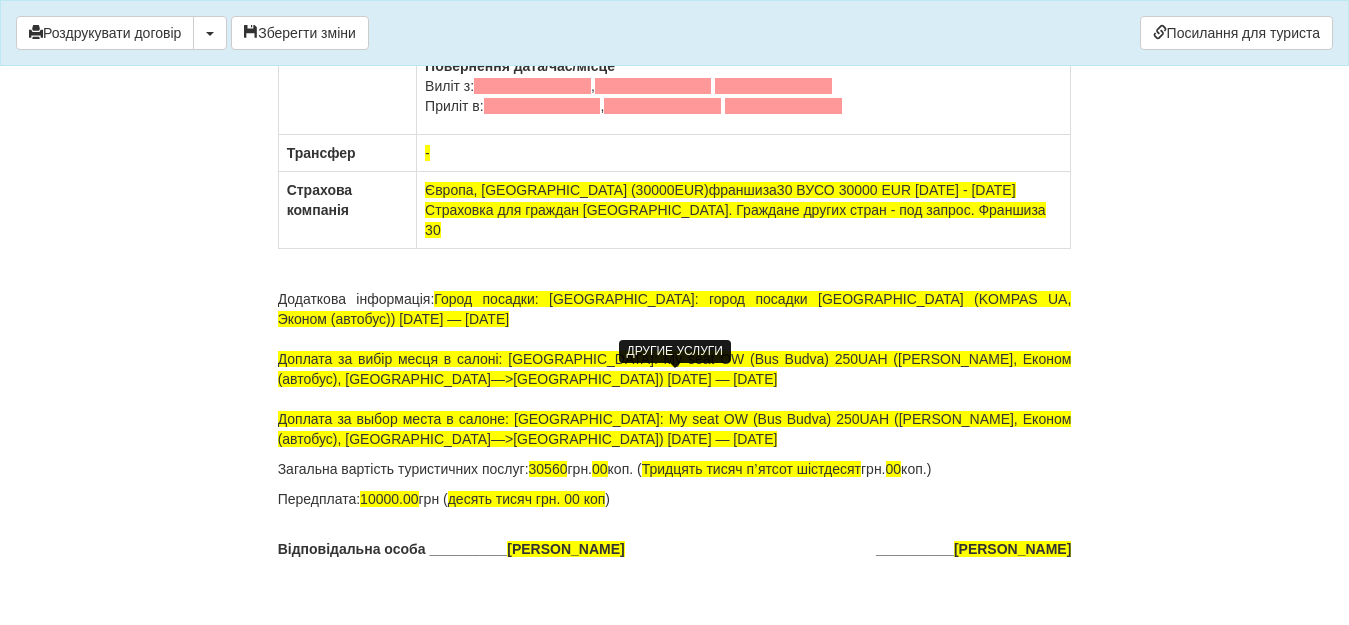 click on "Город посадки: [GEOGRAPHIC_DATA]: город посадки [GEOGRAPHIC_DATA] (KOMPAS UA, Эконом (автобус))    [DATE] — [DATE]
Доплата за вибір месця в салоні: [GEOGRAPHIC_DATA]: My seat OW (Bus Budva) 250UAH ([PERSON_NAME], Економ (автобус), [GEOGRAPHIC_DATA]—>[GEOGRAPHIC_DATA])    [DATE] — [DATE]
Доплата за выбор места в салоне: [GEOGRAPHIC_DATA]: My seat OW (Bus Budva) 250UAH ([PERSON_NAME], [GEOGRAPHIC_DATA] (автобус), [GEOGRAPHIC_DATA]—>[GEOGRAPHIC_DATA])    [DATE] — [DATE]" at bounding box center (675, 369) 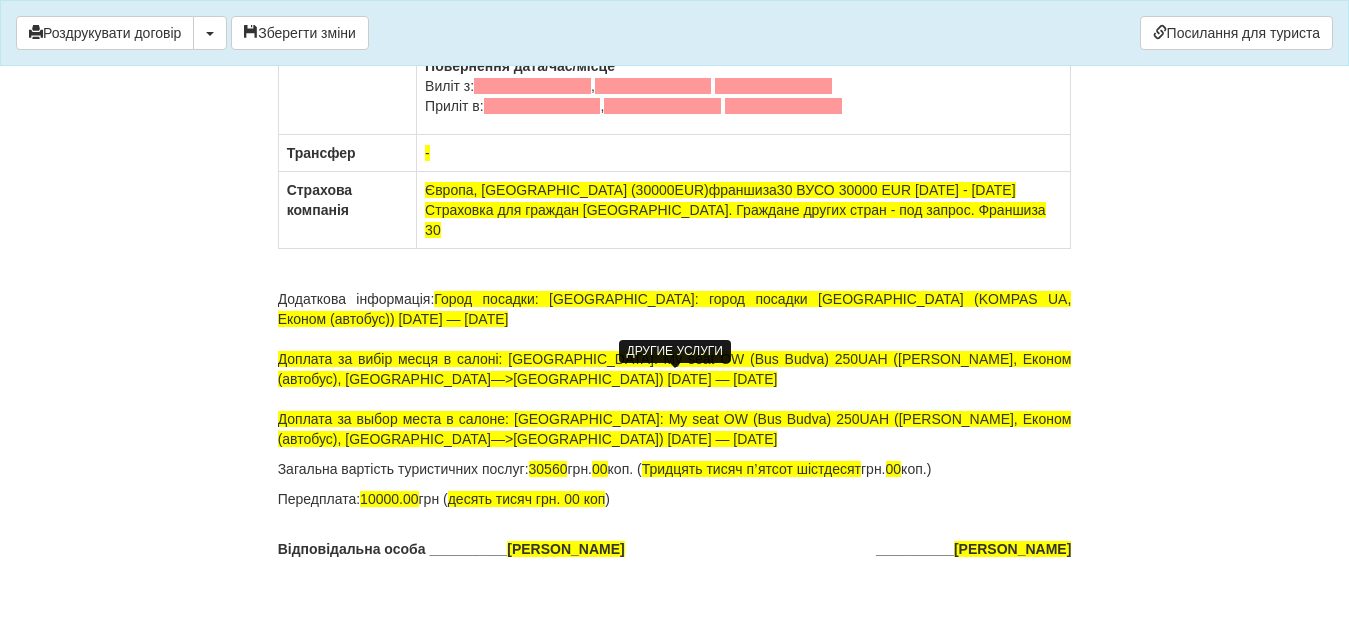 click on "Город посадки: [GEOGRAPHIC_DATA]: город посадки [GEOGRAPHIC_DATA] (KOMPAS UA, Економ (автобус))    [DATE] — [DATE]
Доплата за вибір месця в салоні: [GEOGRAPHIC_DATA]: My seat OW (Bus Budva) 250UAH ([PERSON_NAME], Економ (автобус), [GEOGRAPHIC_DATA]—>[GEOGRAPHIC_DATA])    [DATE] — [DATE]
Доплата за выбор места в салоне: [GEOGRAPHIC_DATA]: My seat OW (Bus Budva) 250UAH ([PERSON_NAME], [GEOGRAPHIC_DATA] (автобус), [GEOGRAPHIC_DATA]—>[GEOGRAPHIC_DATA])    [DATE] — [DATE]" at bounding box center (675, 369) 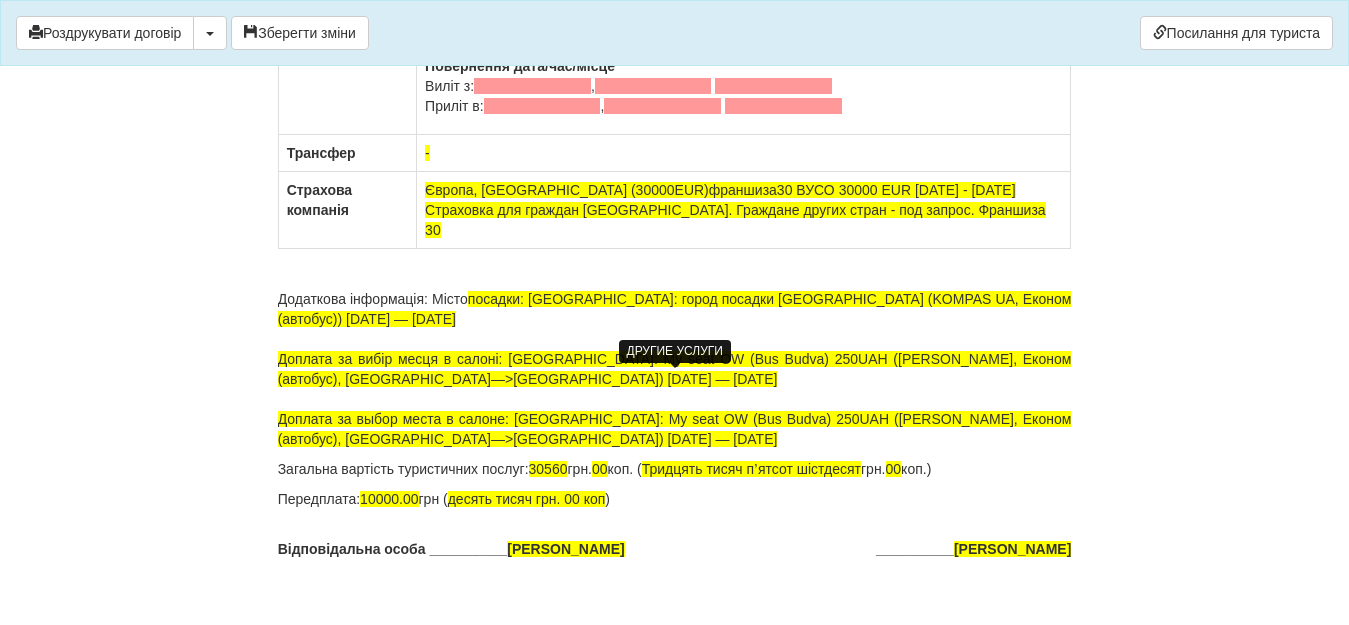 click on "посадки: [GEOGRAPHIC_DATA]: город посадки [GEOGRAPHIC_DATA] (KOMPAS UA, Економ (автобус))    [DATE] — [DATE]
Доплата за вибір месця в салоні: [GEOGRAPHIC_DATA]: My seat OW (Bus Budva) 250UAH ([PERSON_NAME], Економ (автобус), [GEOGRAPHIC_DATA]—>[GEOGRAPHIC_DATA])    [DATE] — [DATE]
Доплата за выбор места в салоне: [GEOGRAPHIC_DATA]: My seat OW (Bus Budva) 250UAH ([PERSON_NAME], [GEOGRAPHIC_DATA] (автобус), [GEOGRAPHIC_DATA]—>[GEOGRAPHIC_DATA])    [DATE] — [DATE]" at bounding box center (675, 369) 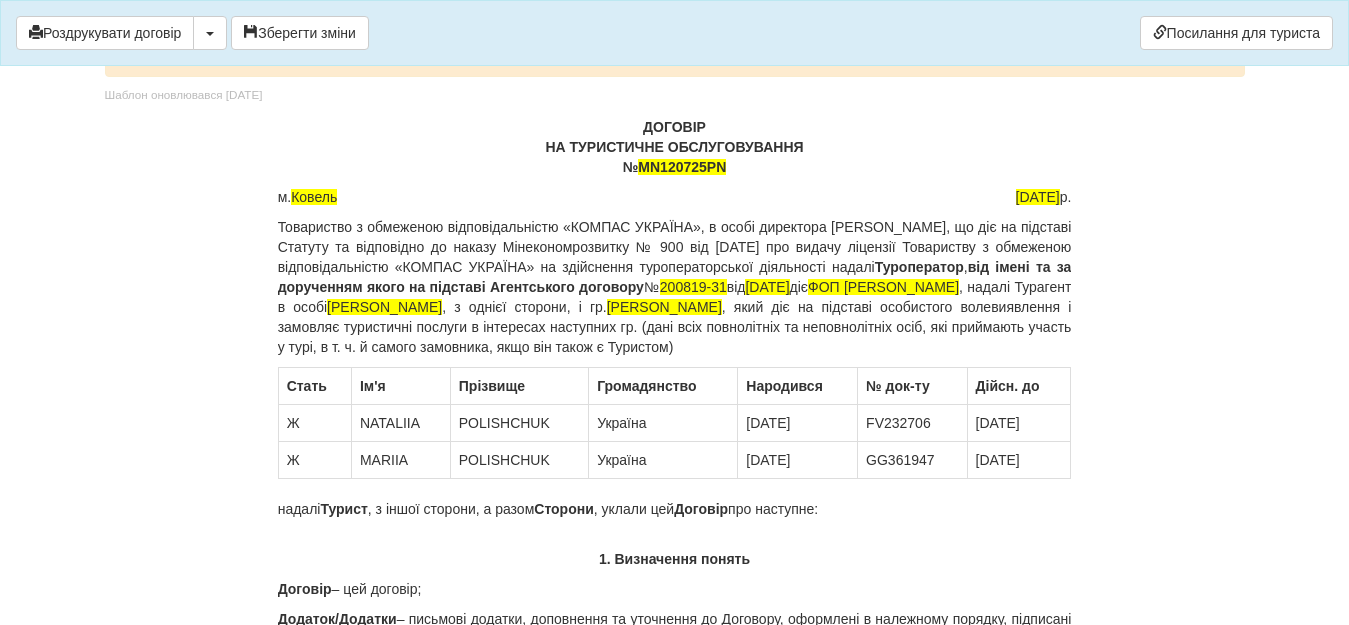 scroll, scrollTop: 12564, scrollLeft: 0, axis: vertical 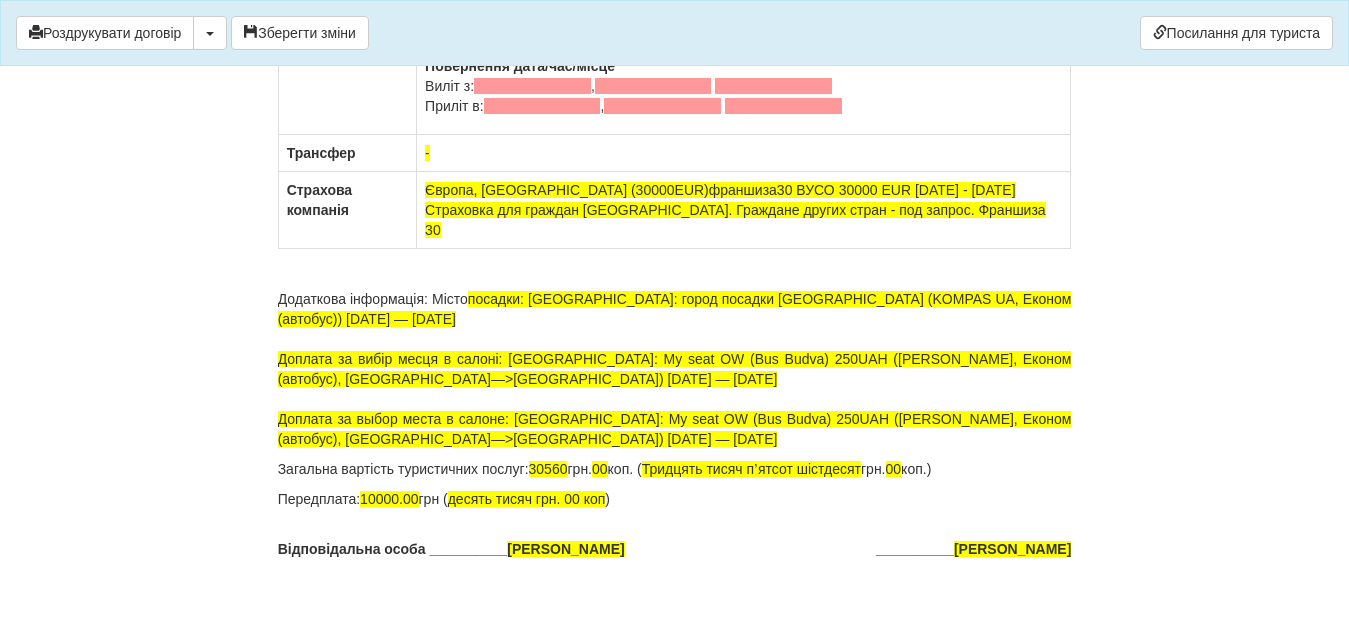 type 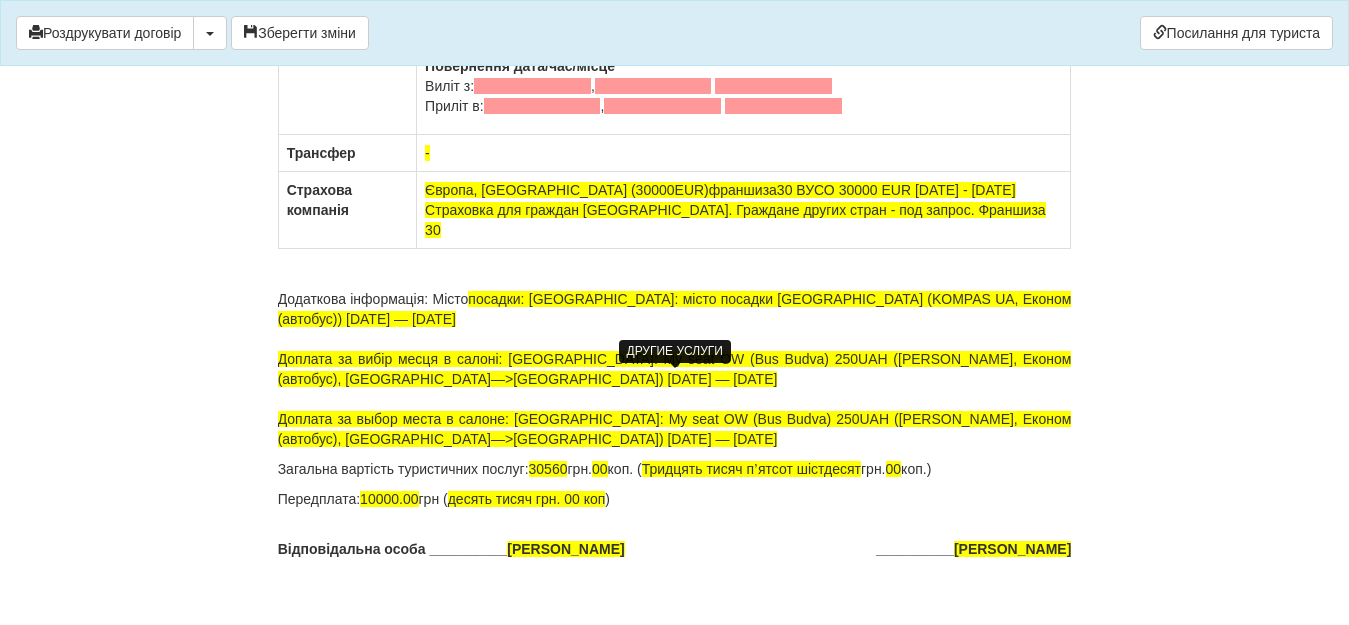 click on "посадки: MN: місто посадки Львів (KOMPAS UA, Економ (автобус))    12.07.2025 — 20.07.2025
Доплата за вибір месця в салоні: MN: My seat OW (Bus Budva) 250UAH (Ващишин Микола Михайлович ФОП, Економ (автобус), BUDVA—>Львів)    20.07.2025 — 22.07.2025
Доплата за выбор места в салоне: MN: My seat OW (Bus Budva) 250UAH (Ващишин Микола Михайлович ФОП, Економ (автобус), BUDVA—>Львів)    20.07.2025 — 22.07.2025" at bounding box center (675, 369) 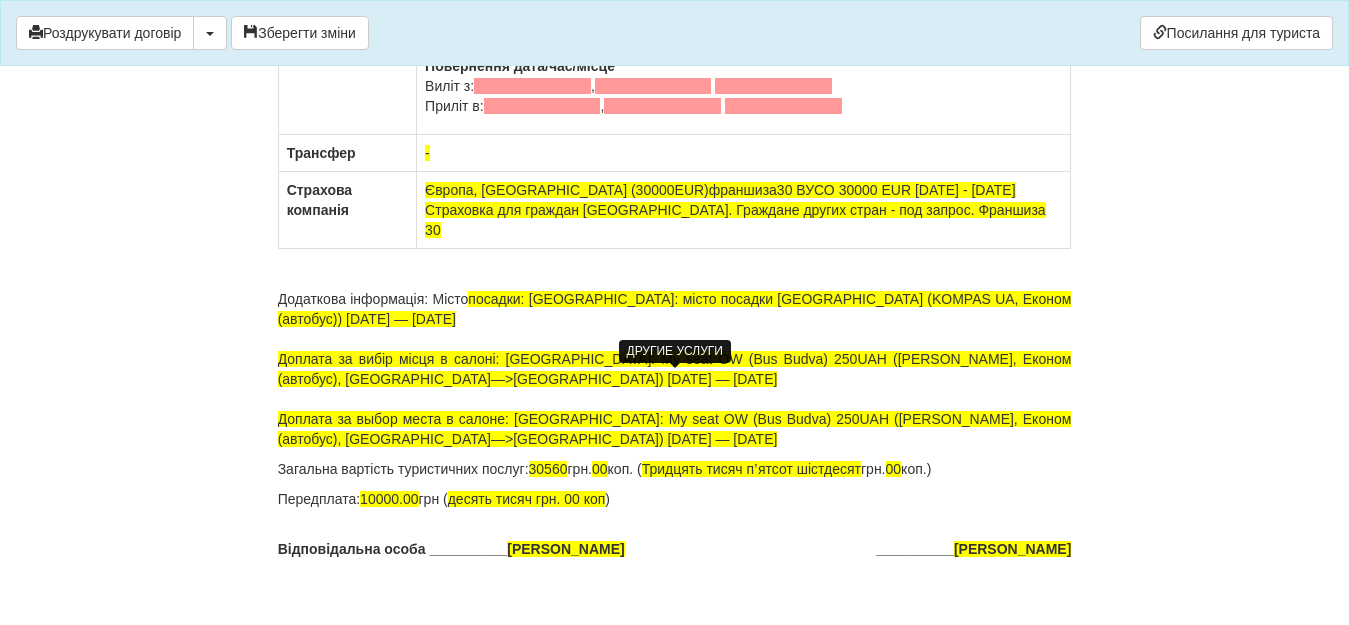 click on "посадки: MN: місто посадки Львів (KOMPAS UA, Економ (автобус))    12.07.2025 — 20.07.2025
Доплата за вибір місця в салоні: MN: My seat OW (Bus Budva) 250UAH (Ващишин Микола Михайлович ФОП, Економ (автобус), BUDVA—>Львів)    20.07.2025 — 22.07.2025
Доплата за выбор места в салоне: MN: My seat OW (Bus Budva) 250UAH (Ващишин Микола Михайлович ФОП, Економ (автобус), BUDVA—>Львів)    20.07.2025 — 22.07.2025" at bounding box center (675, 369) 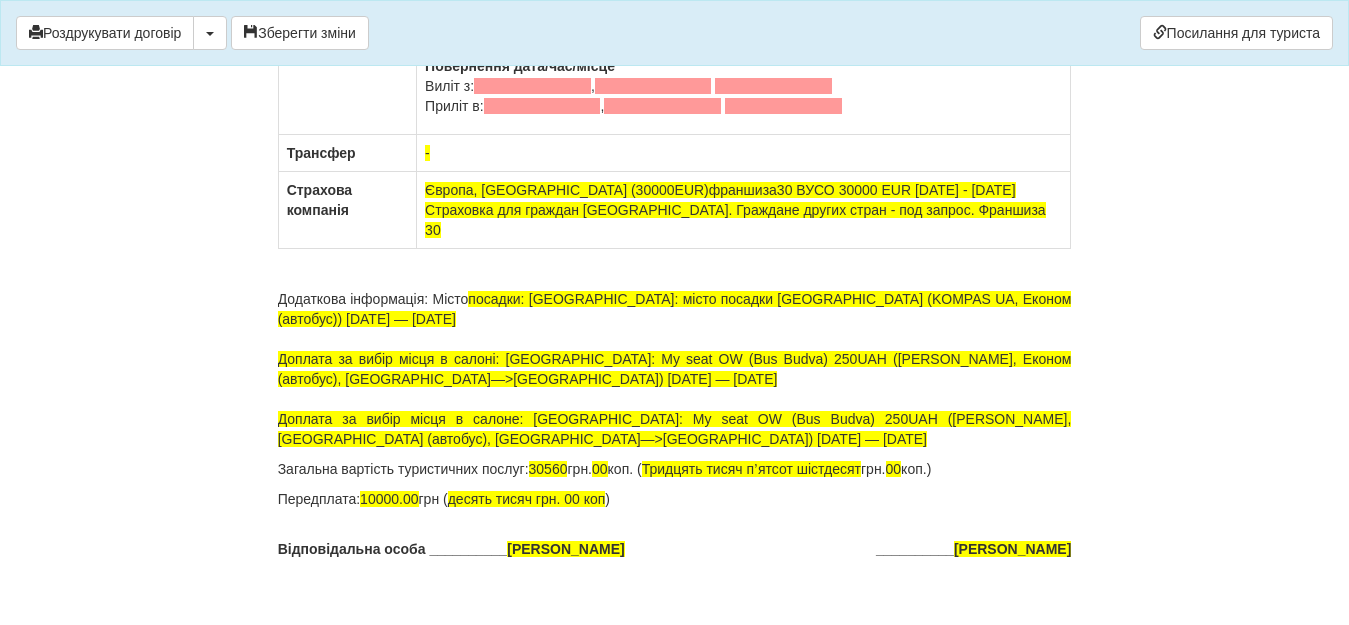 click on "Додаткова інформація: Місто  посадки: MN: місто посадки Львів (KOMPAS UA, Економ (автобус))    12.07.2025 — 20.07.2025
Доплата за вибір місця в салоні: MN: My seat OW (Bus Budva) 250UAH (Ващишин Микола Михайлович ФОП, Економ (автобус), BUDVA—>Львів)    20.07.2025 — 22.07.2025
Доплата за вибір місця в салоне: MN: My seat OW (Bus Budva) 250UAH (Ващишин Микола Михайлович ФОП, Економ (автобус), BUDVA—>Львів)    20.07.2025 — 22.07.2025" at bounding box center (675, 369) 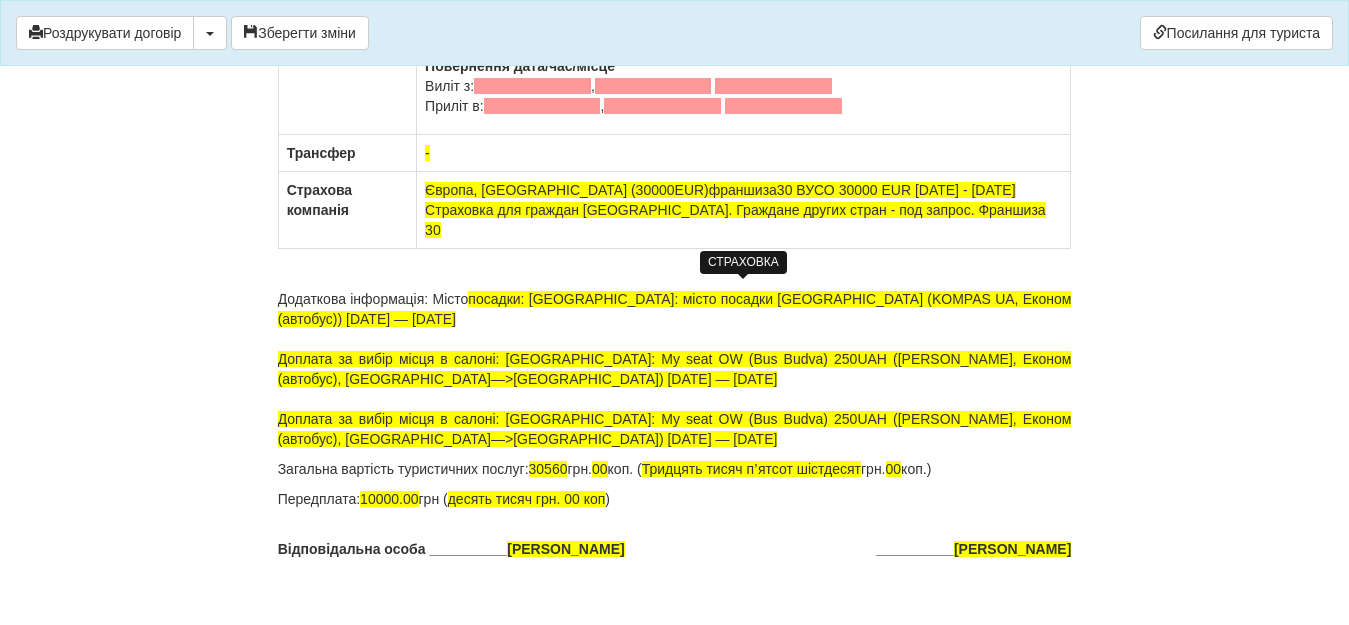 click on "Європа, [GEOGRAPHIC_DATA] (30000EUR)франшиза30 ВУСО 30000 EUR [DATE] - [DATE] Страховка для граждан [GEOGRAPHIC_DATA]. Граждане других стран - под запрос. Франшиза 30" at bounding box center (735, 210) 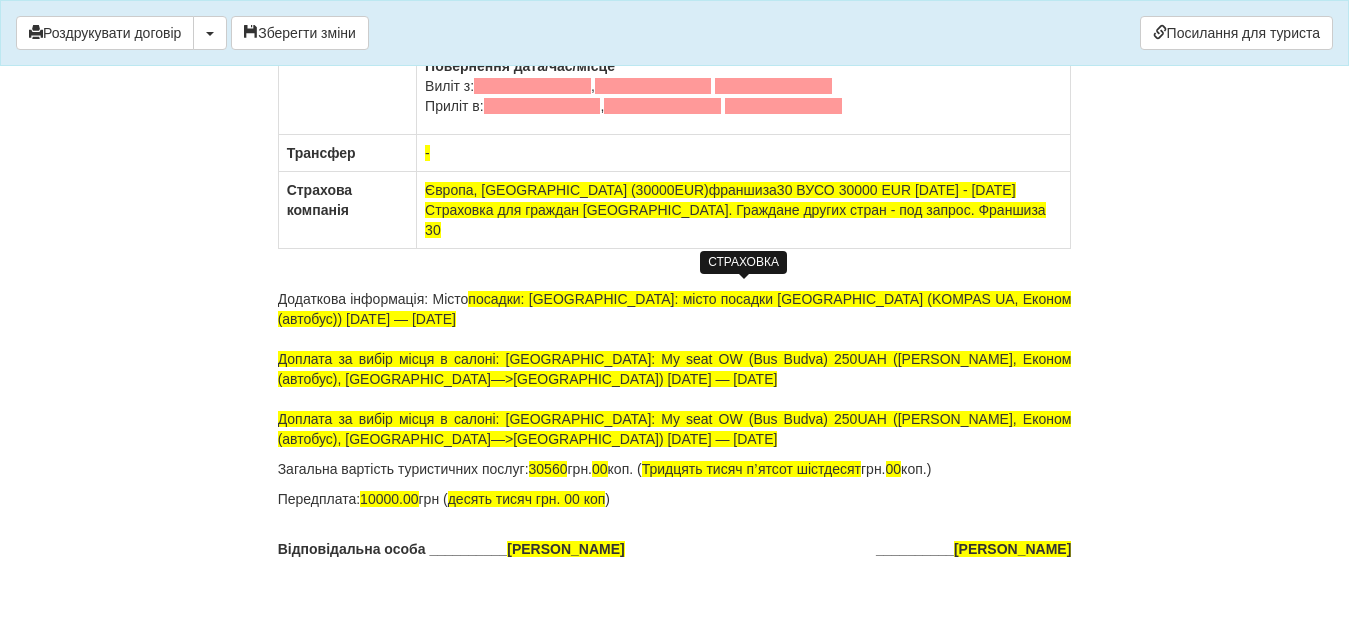 click on "Європа, Европа (30000EUR)франшиза30 ВУСО 30000 EUR 12.07.2025 - 22.07.2025 Страховка для граждан Украини. Граждане других стран - под запрос. Франшиза 30" at bounding box center (735, 210) 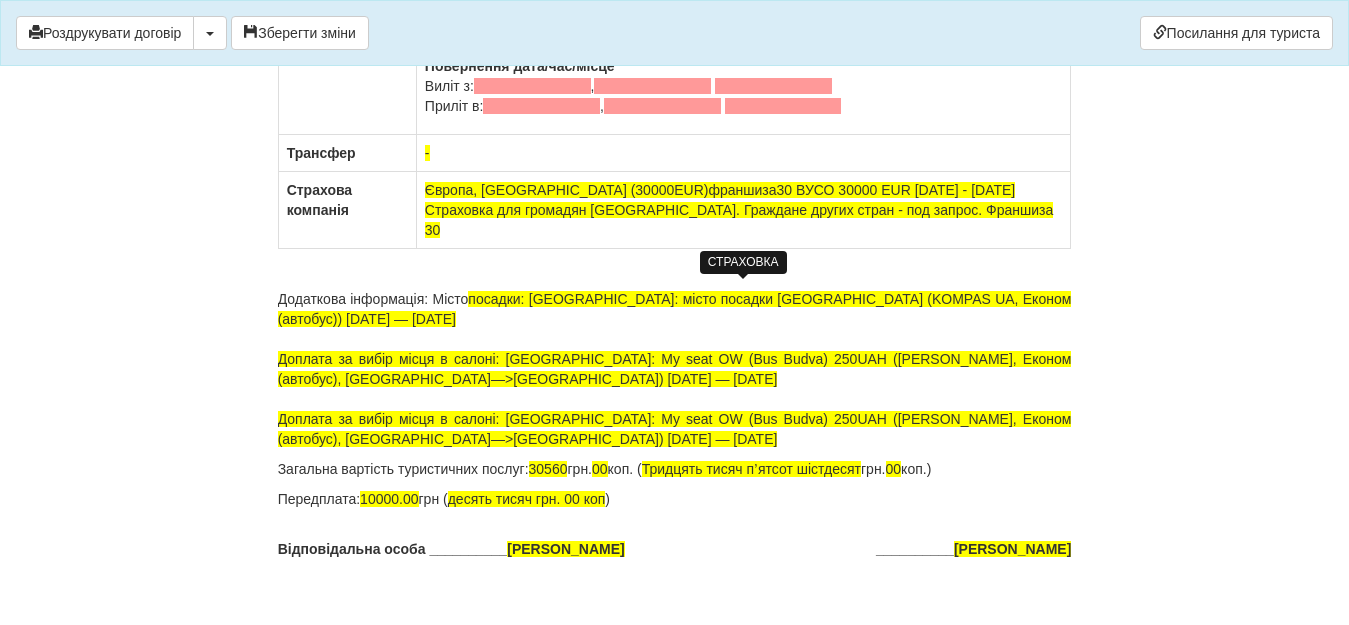 click on "Європа, Европа (30000EUR)франшиза30 ВУСО 30000 EUR 12.07.2025 - 22.07.2025 Страховка для громадян Украини. Граждане других стран - под запрос. Франшиза 30" at bounding box center [739, 210] 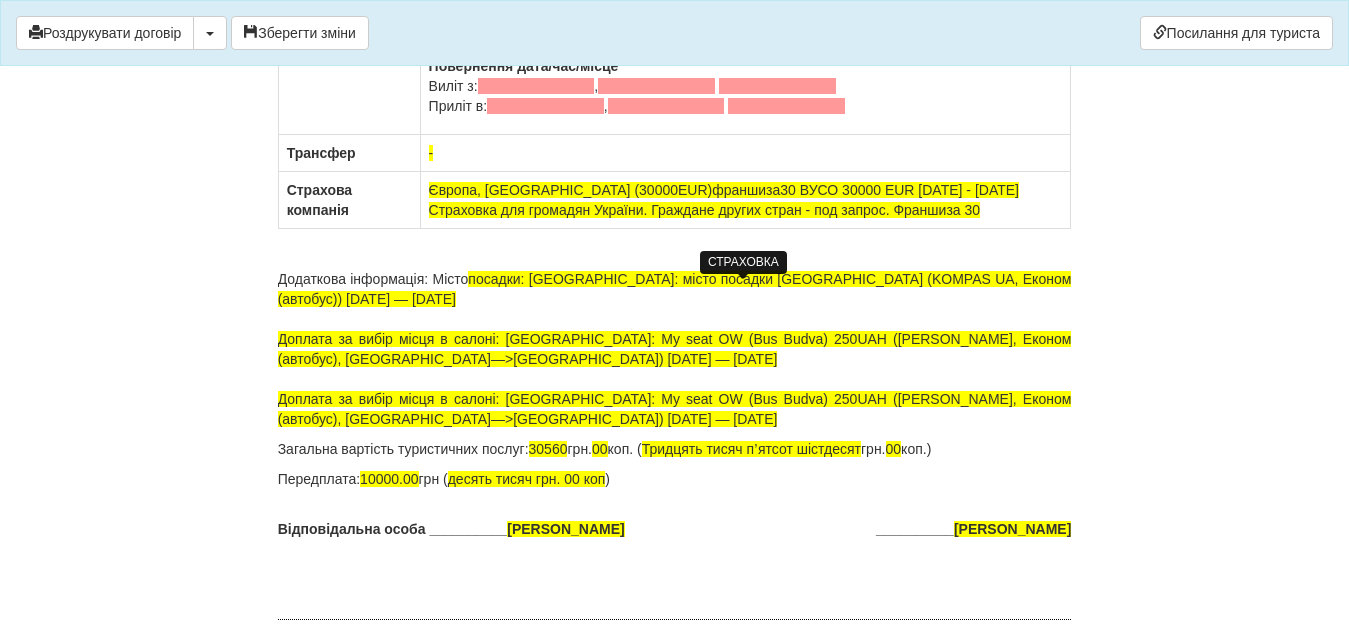 click on "Європа, Европа (30000EUR)франшиза30 ВУСО 30000 EUR 12.07.2025 - 22.07.2025 Страховка для громадян України. Граждане других стран - под запрос. Франшиза 30" at bounding box center [724, 200] 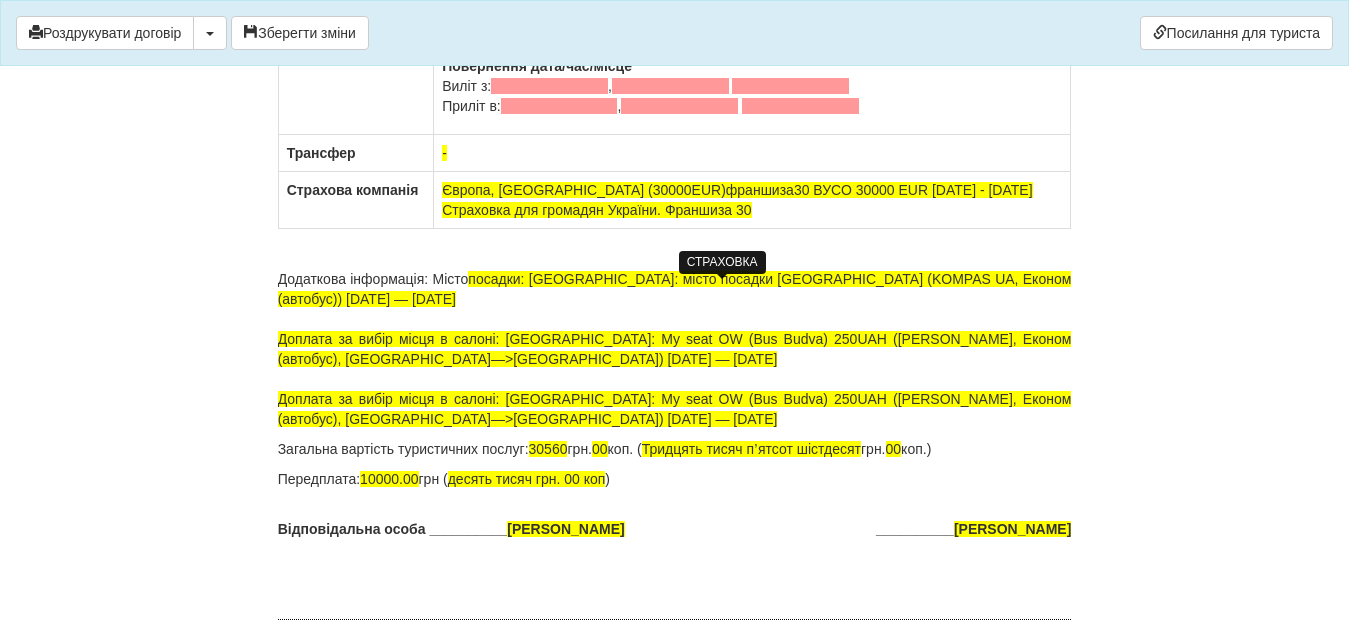 click on "Європа, Европа (30000EUR)франшиза30 ВУСО 30000 EUR 12.07.2025 - 22.07.2025 Страховка для громадян України. Франшиза 30" at bounding box center [737, 200] 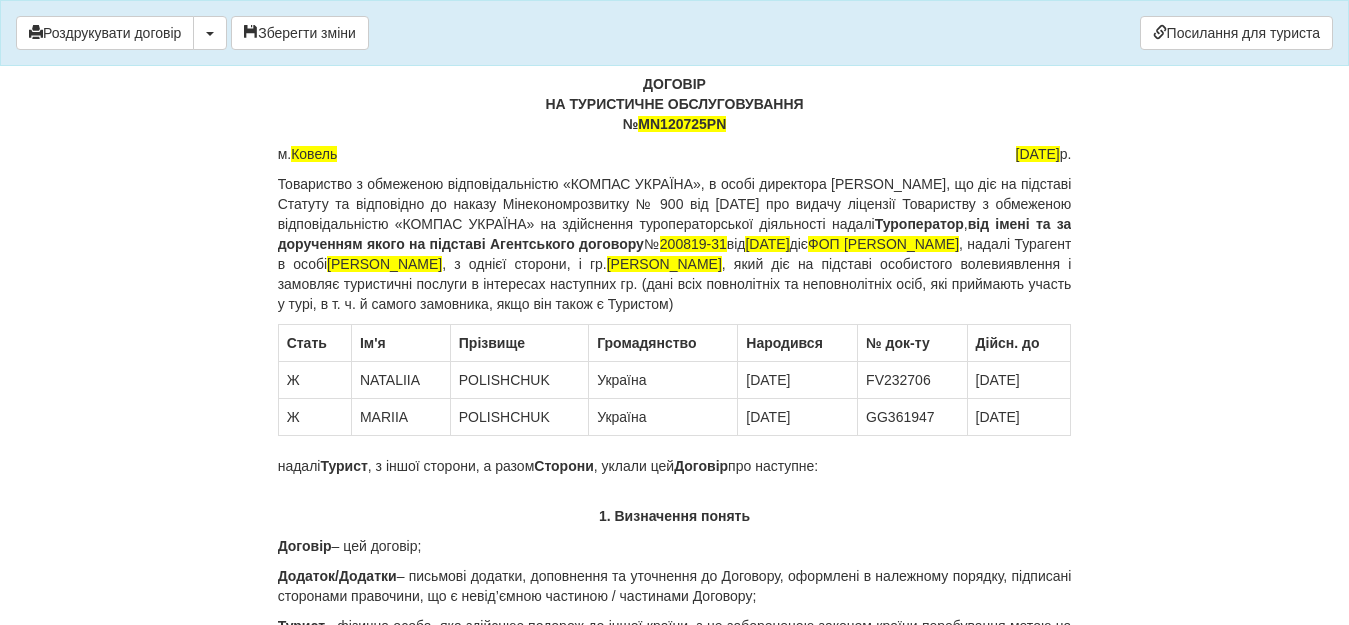 scroll, scrollTop: 0, scrollLeft: 0, axis: both 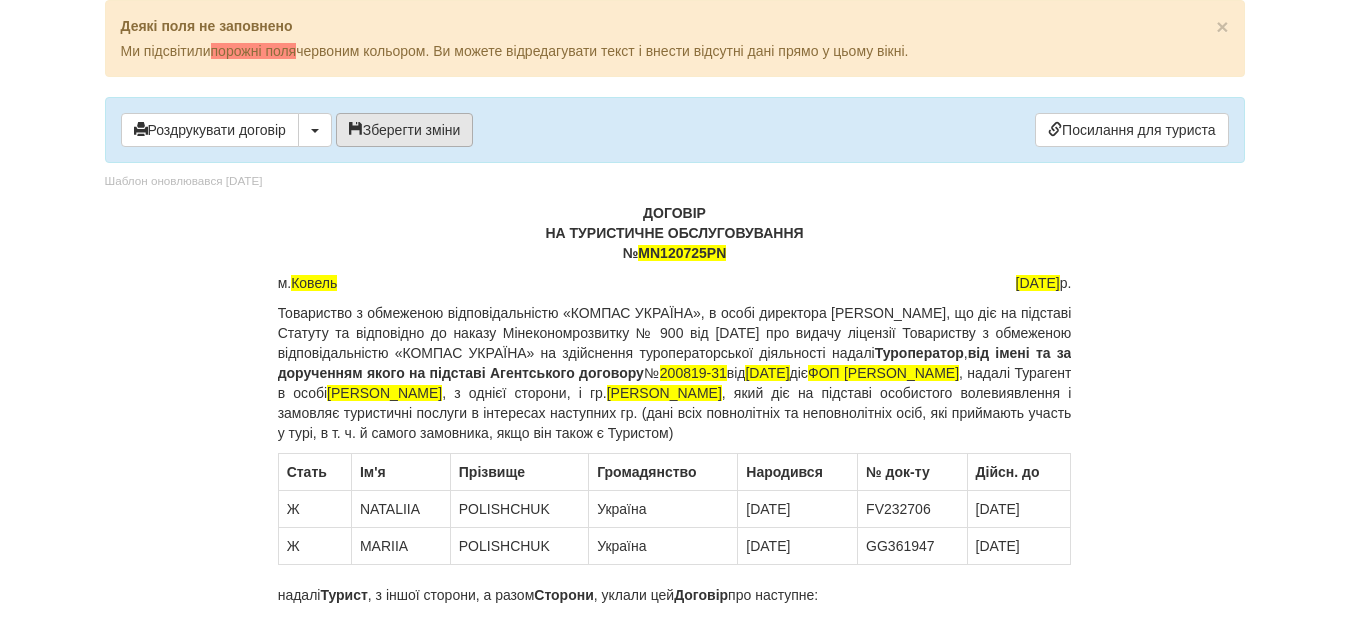 click on "Зберегти зміни" at bounding box center [405, 130] 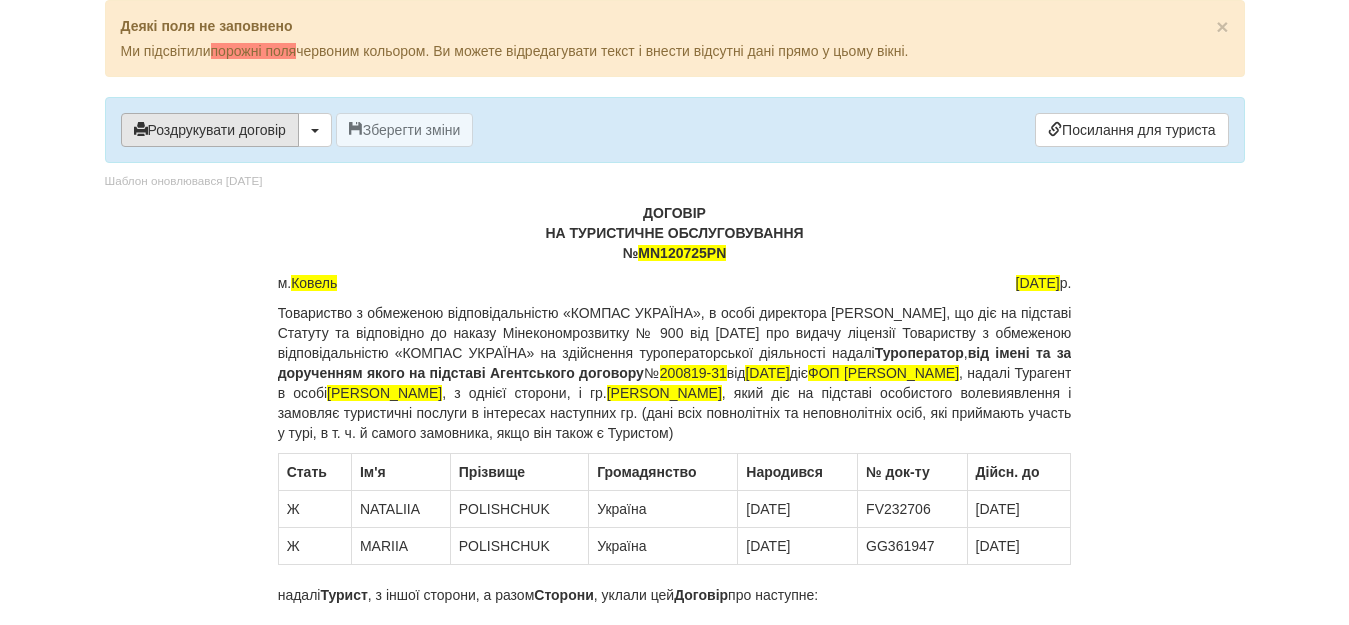 click on "Роздрукувати договір" at bounding box center (210, 130) 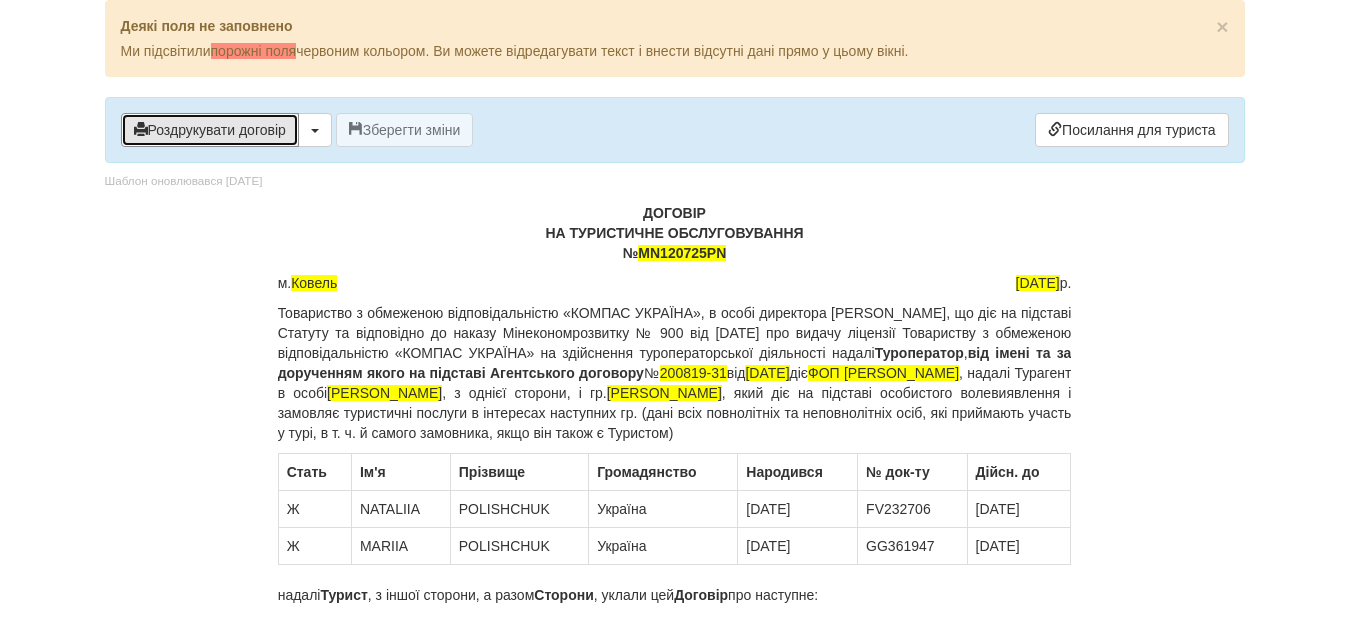 drag, startPoint x: 264, startPoint y: 134, endPoint x: 1029, endPoint y: 568, distance: 879.53455 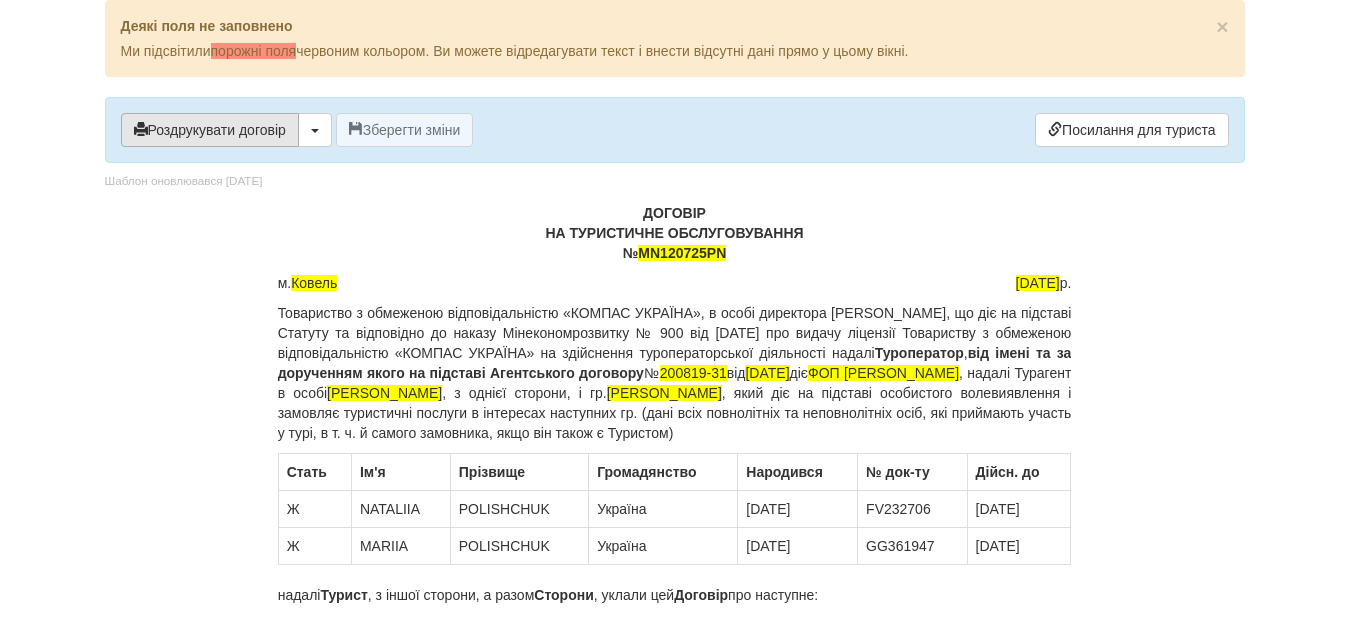 click on "Роздрукувати договір" at bounding box center (210, 130) 